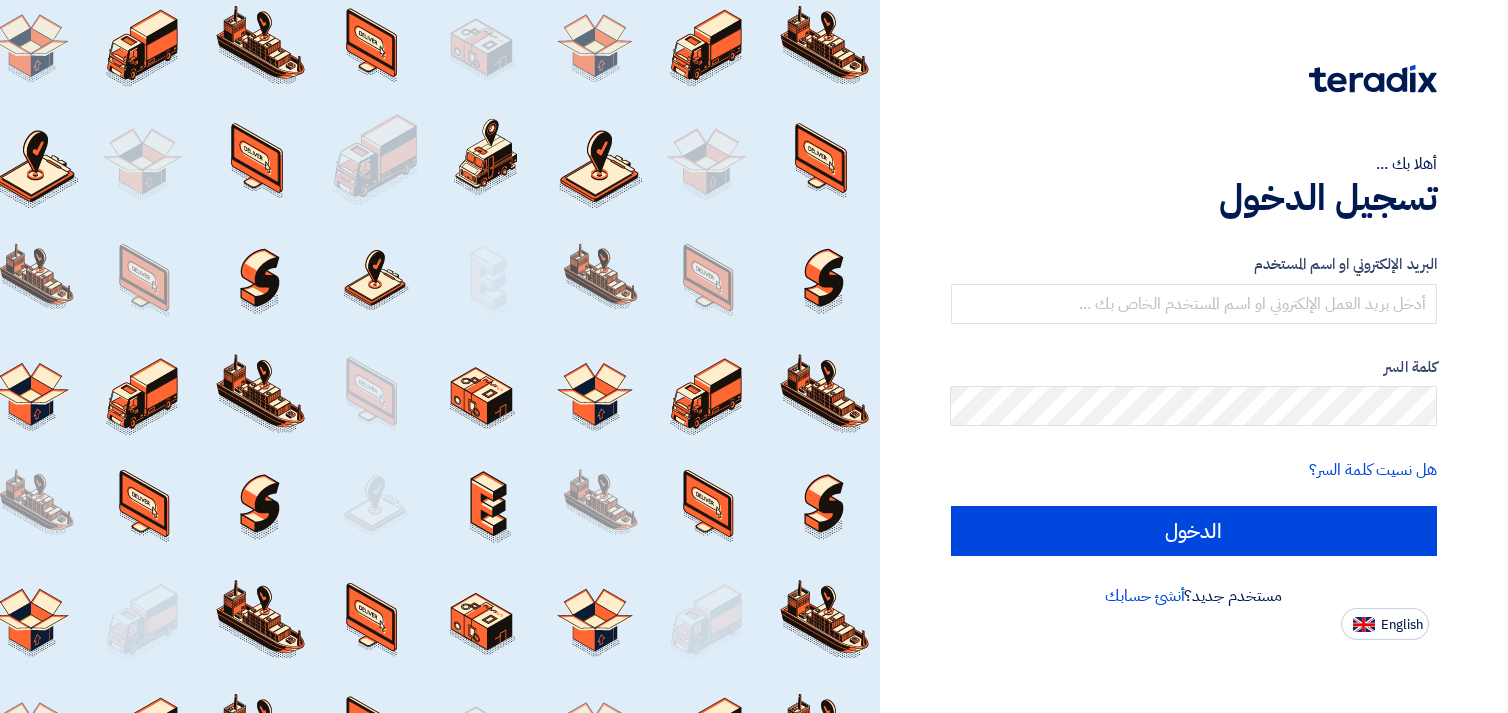 scroll, scrollTop: 0, scrollLeft: 0, axis: both 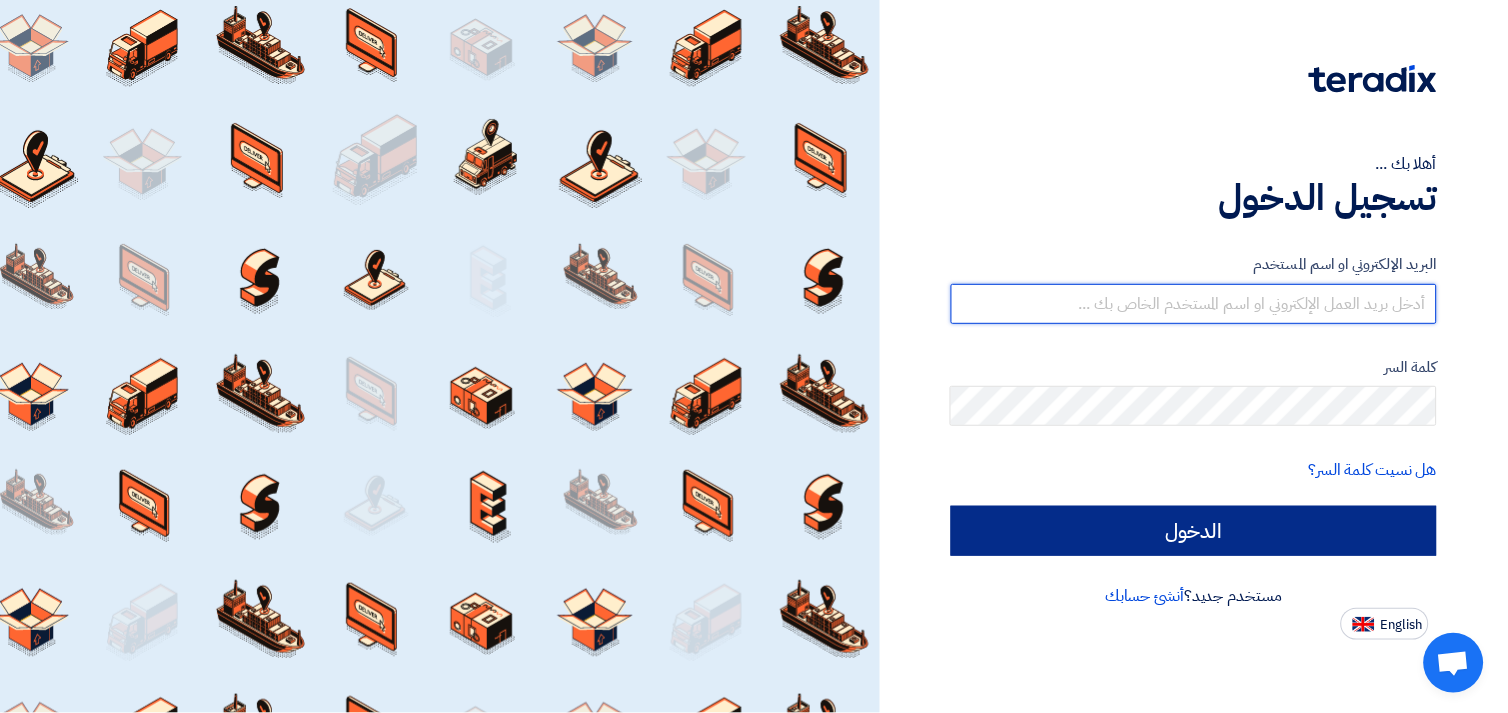 type on "[EMAIL]" 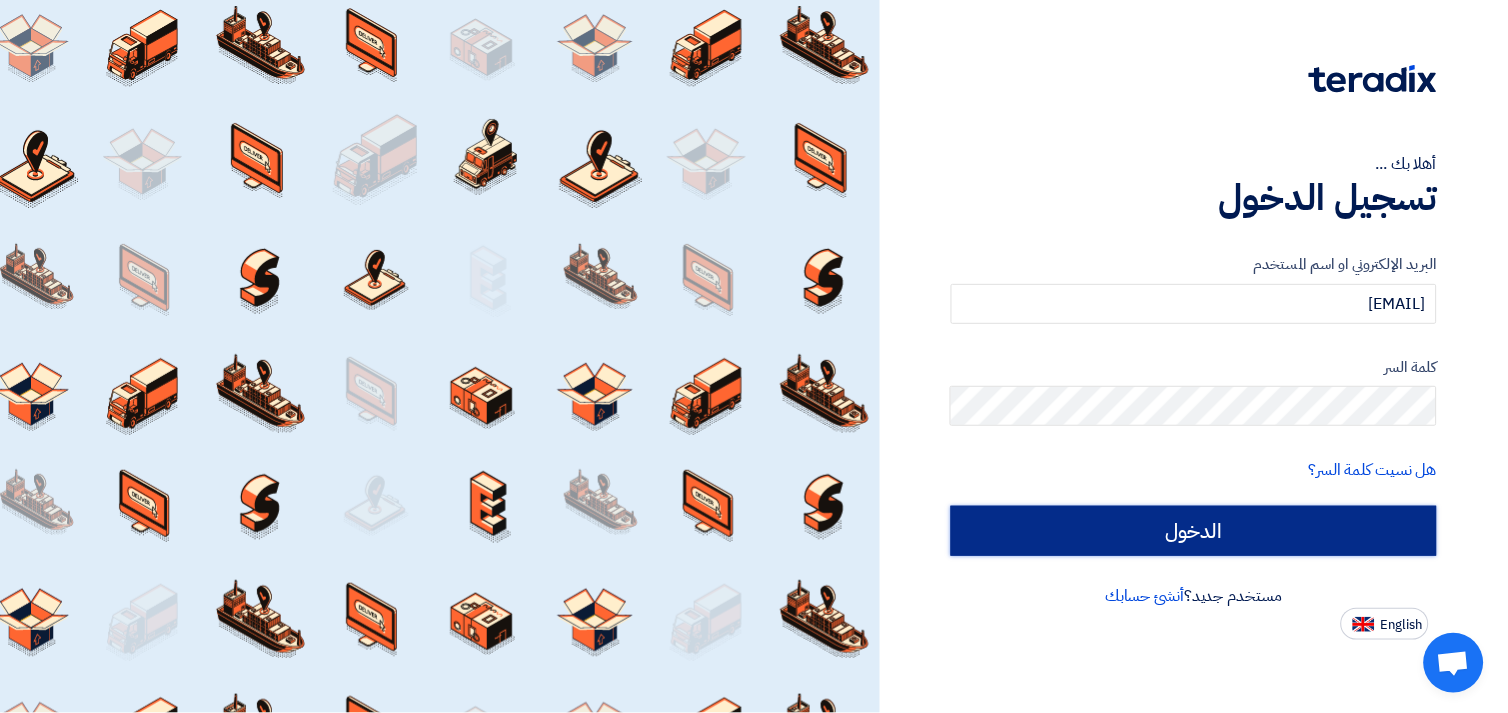 click on "الدخول" 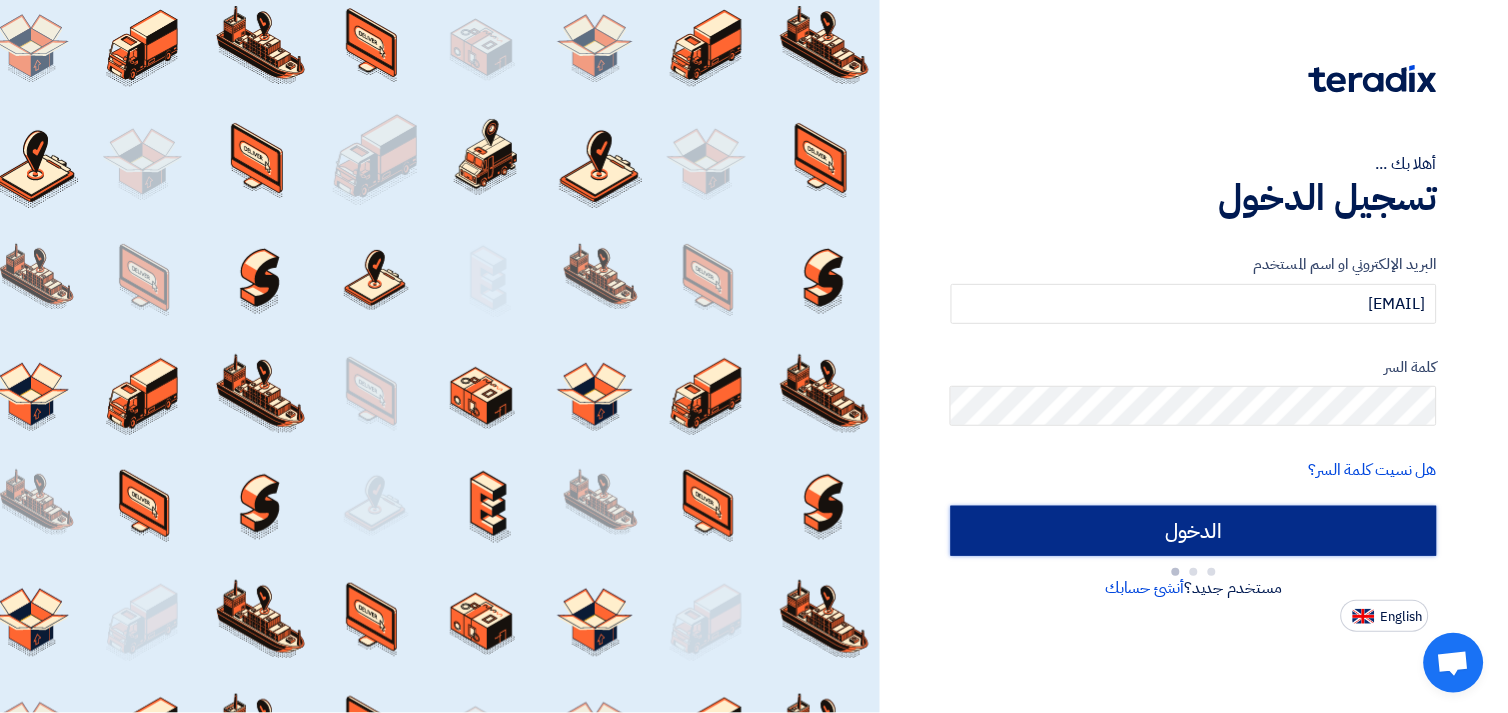 type on "Sign in" 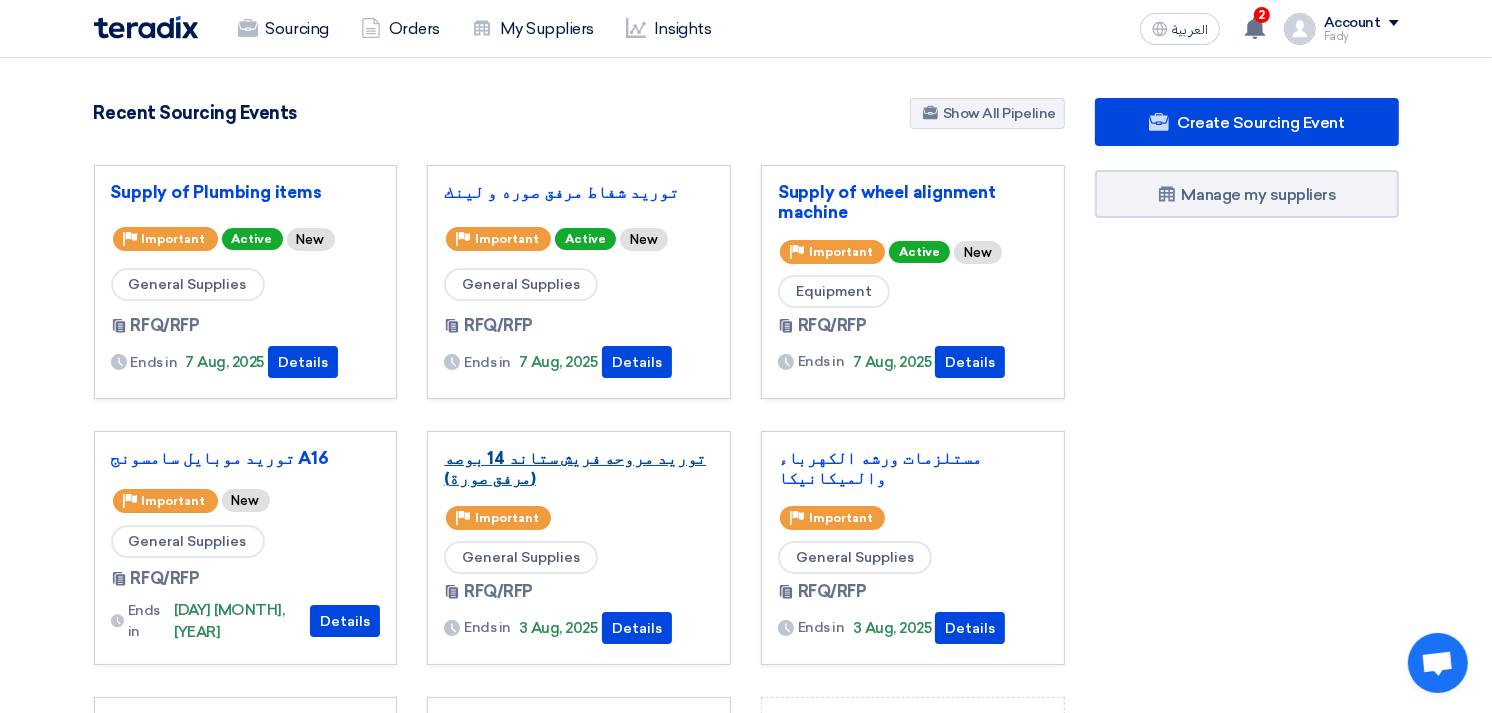 click on "توريد مروحه فريش ستاند 14 بوصه (مرفق صورة)" 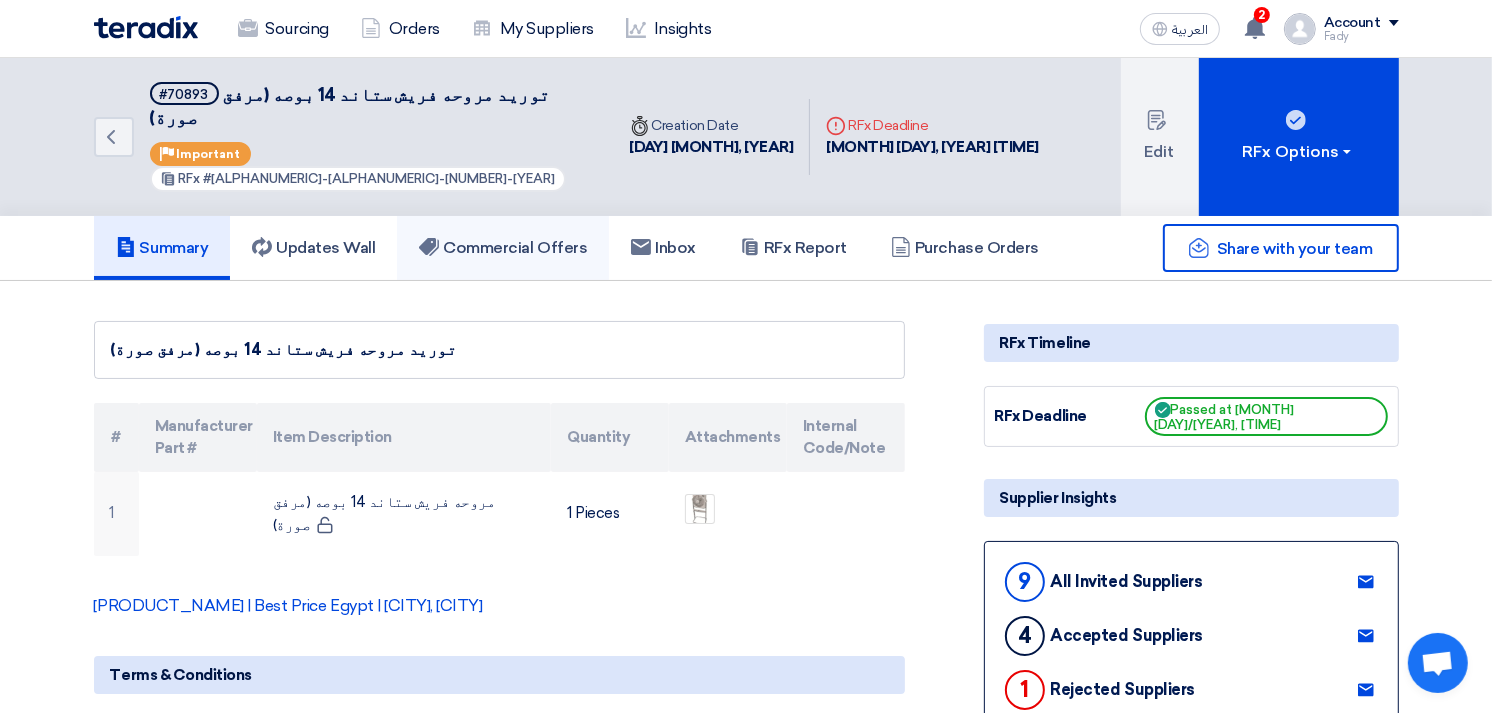 click on "Commercial Offers" 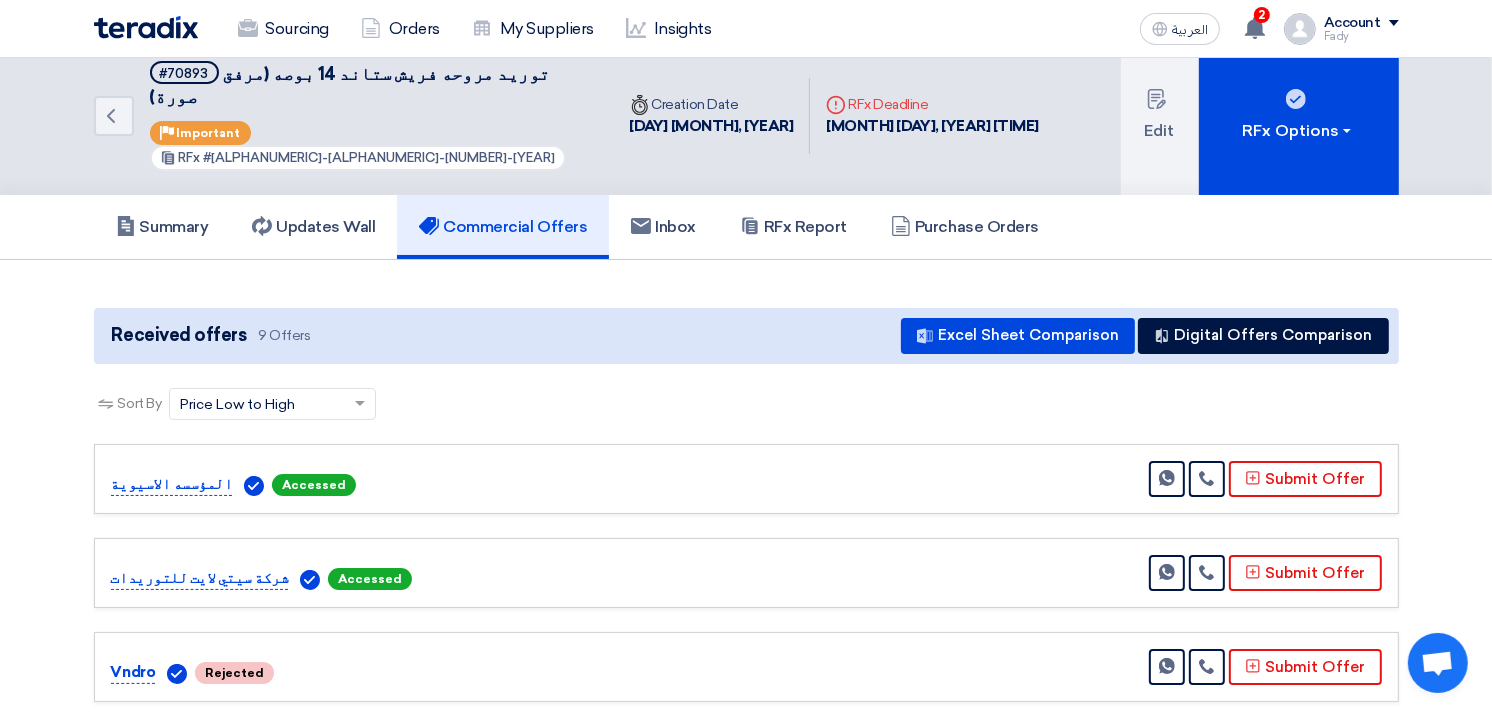 scroll, scrollTop: 0, scrollLeft: 0, axis: both 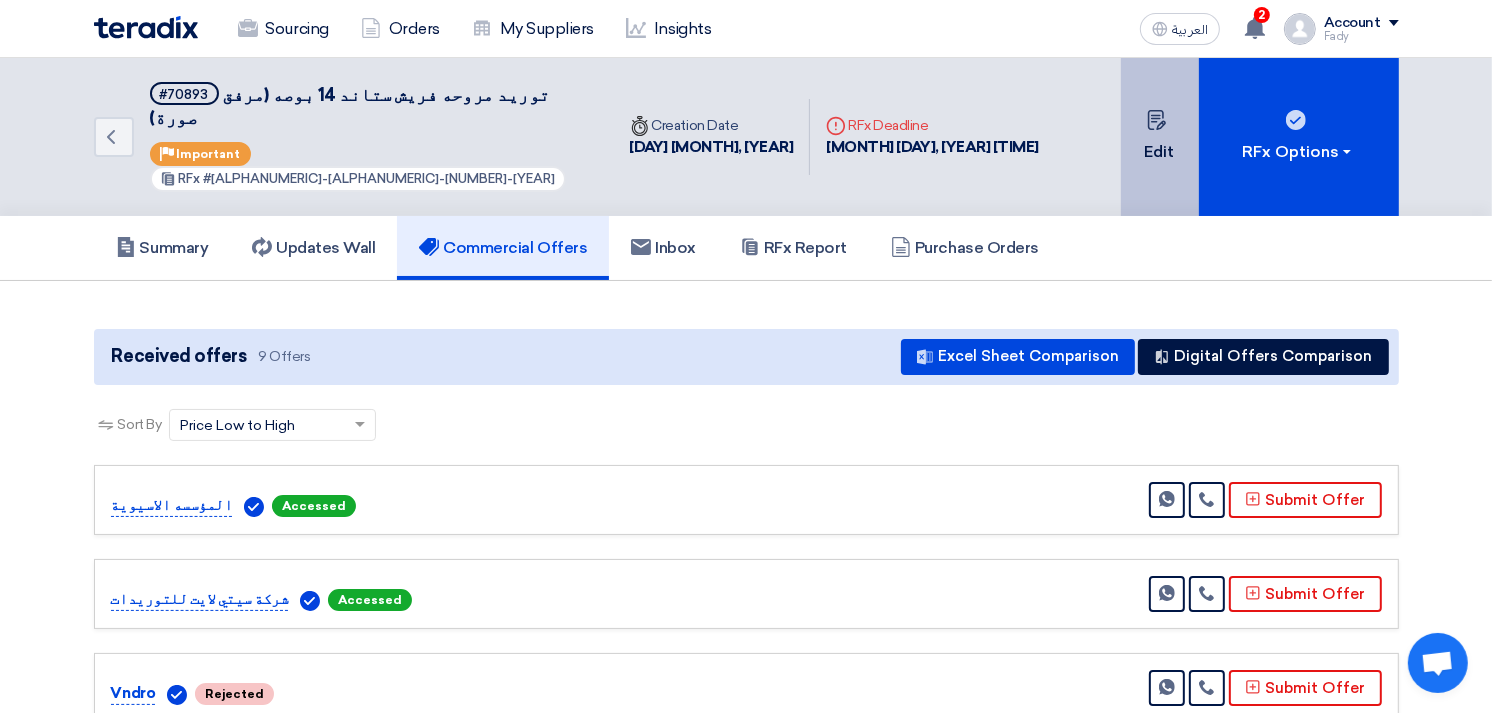 click on "Edit" 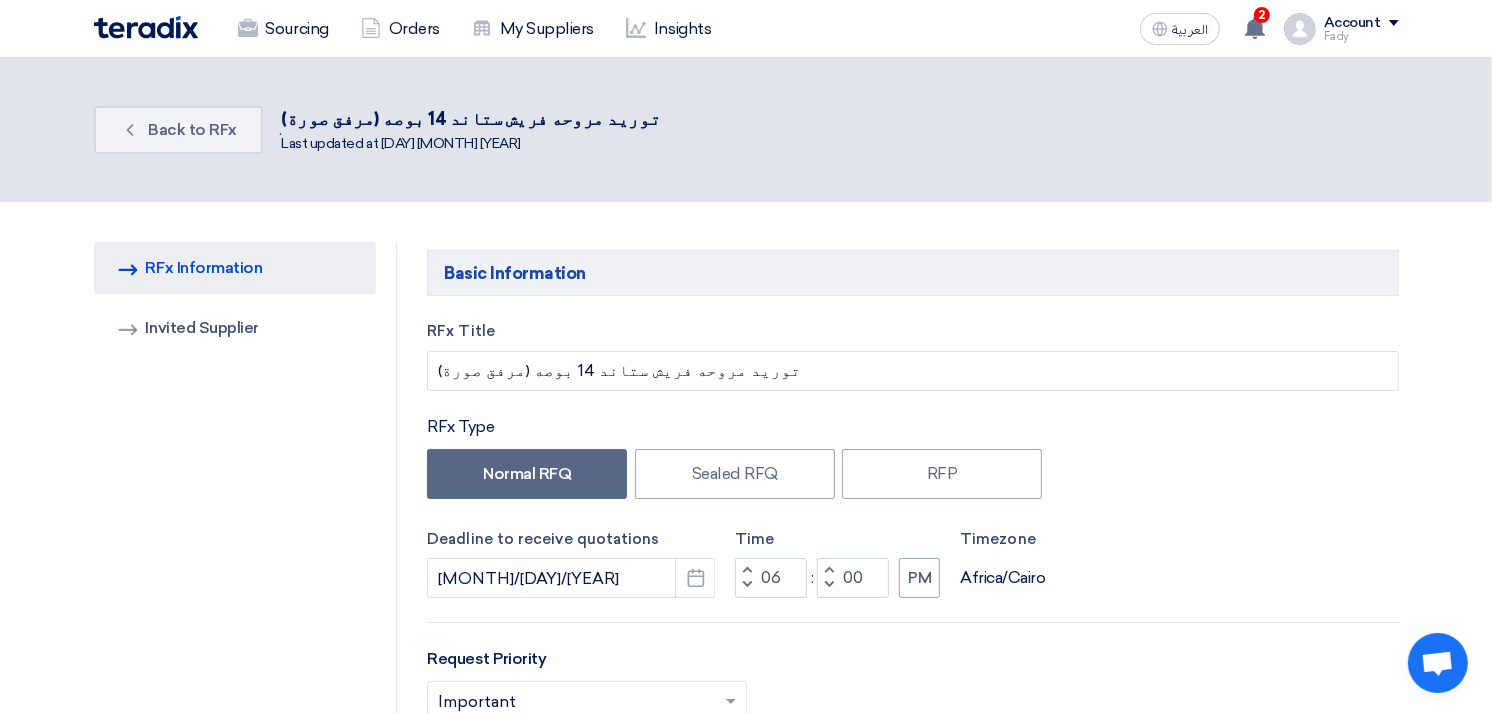 scroll, scrollTop: 111, scrollLeft: 0, axis: vertical 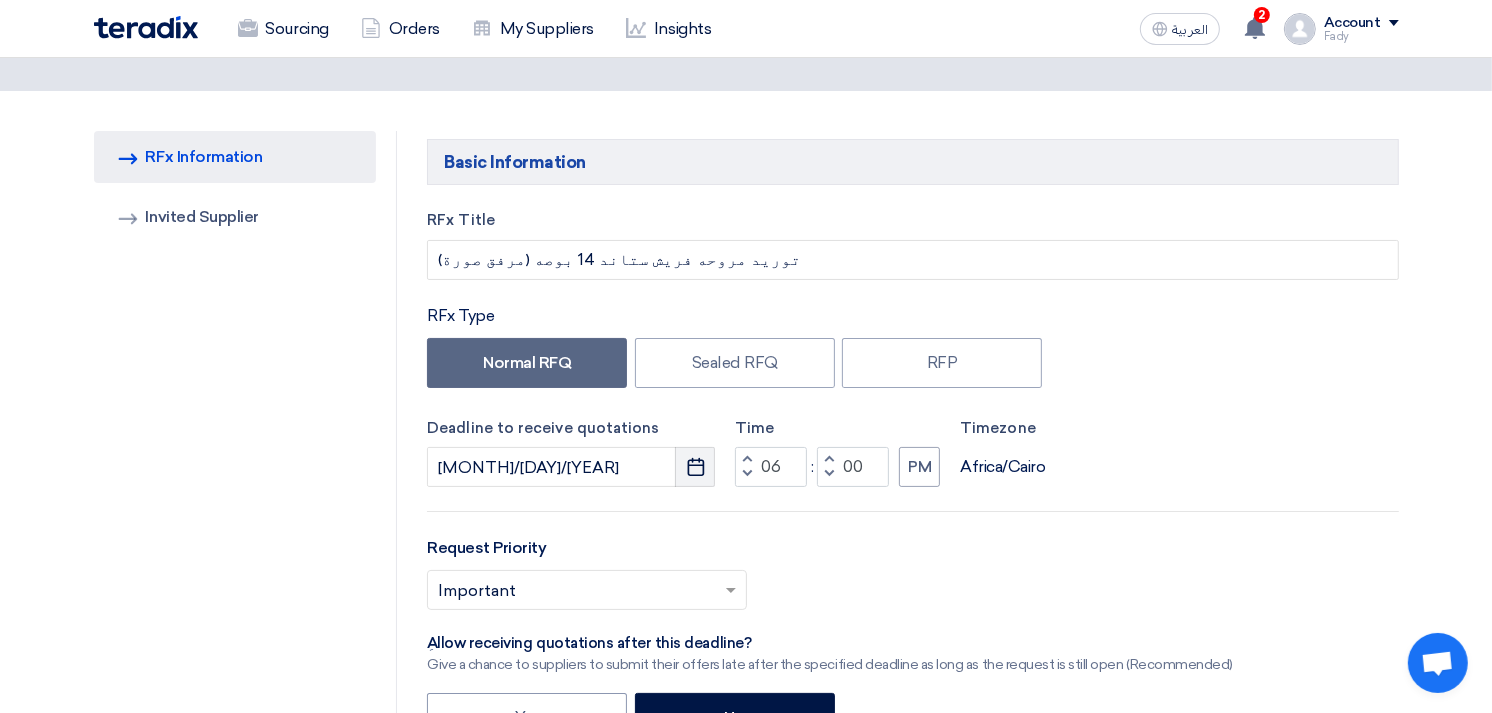 click on "Pick a date" 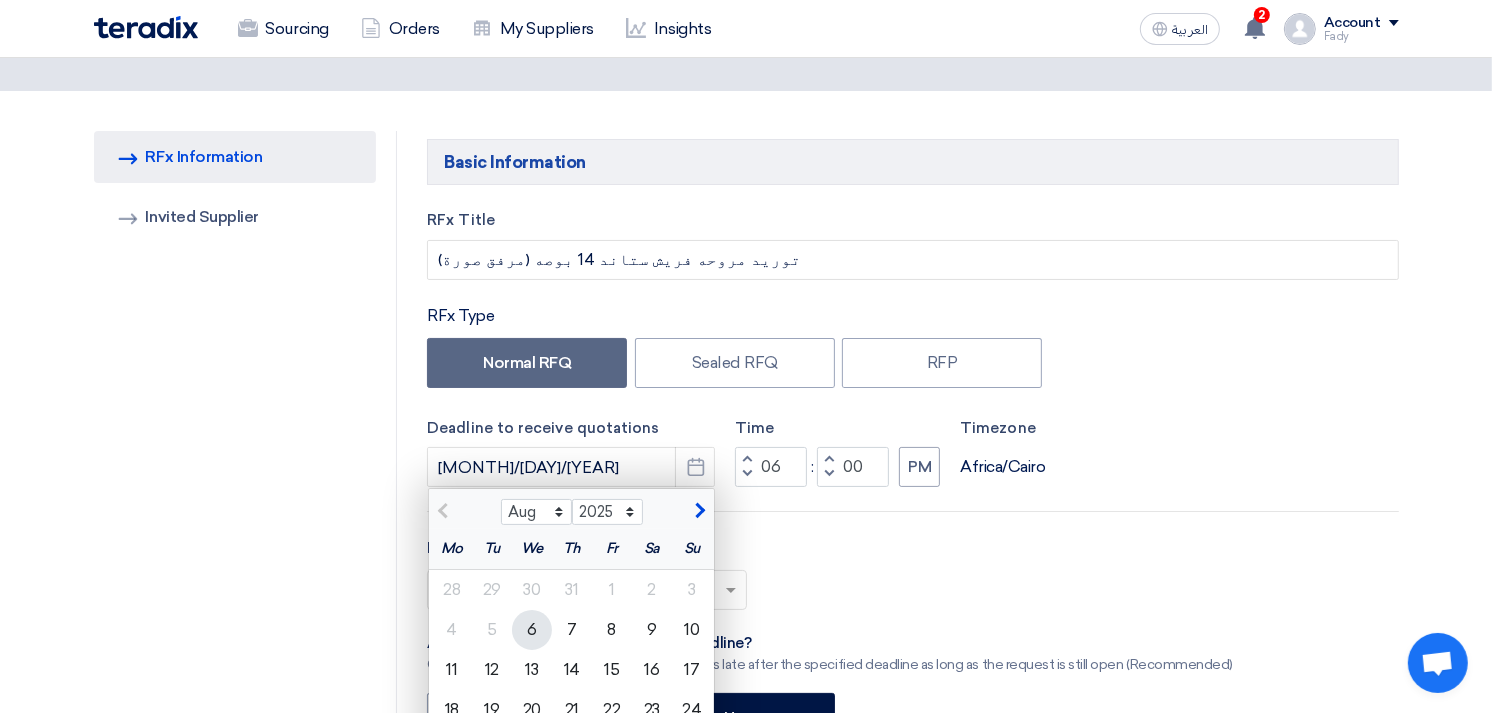 click on "6" 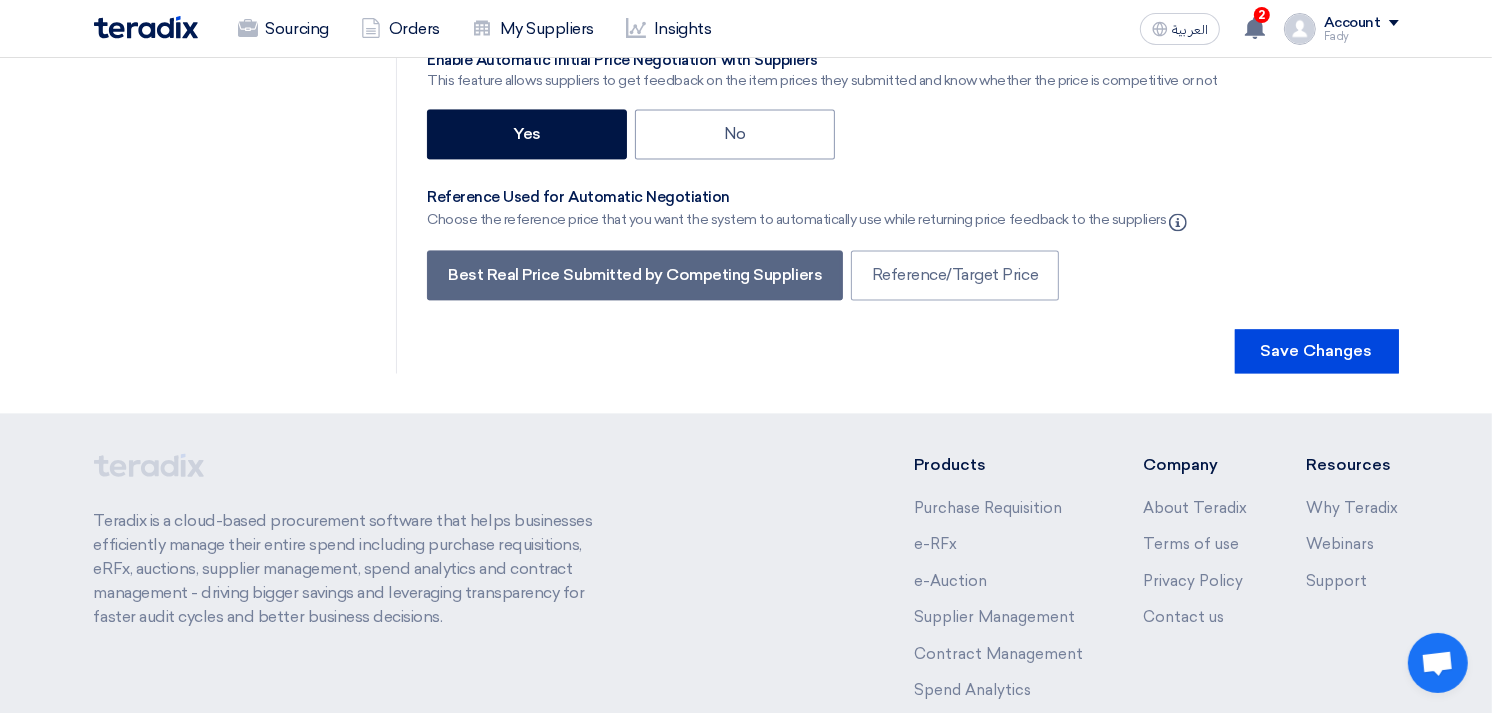 scroll, scrollTop: 3892, scrollLeft: 0, axis: vertical 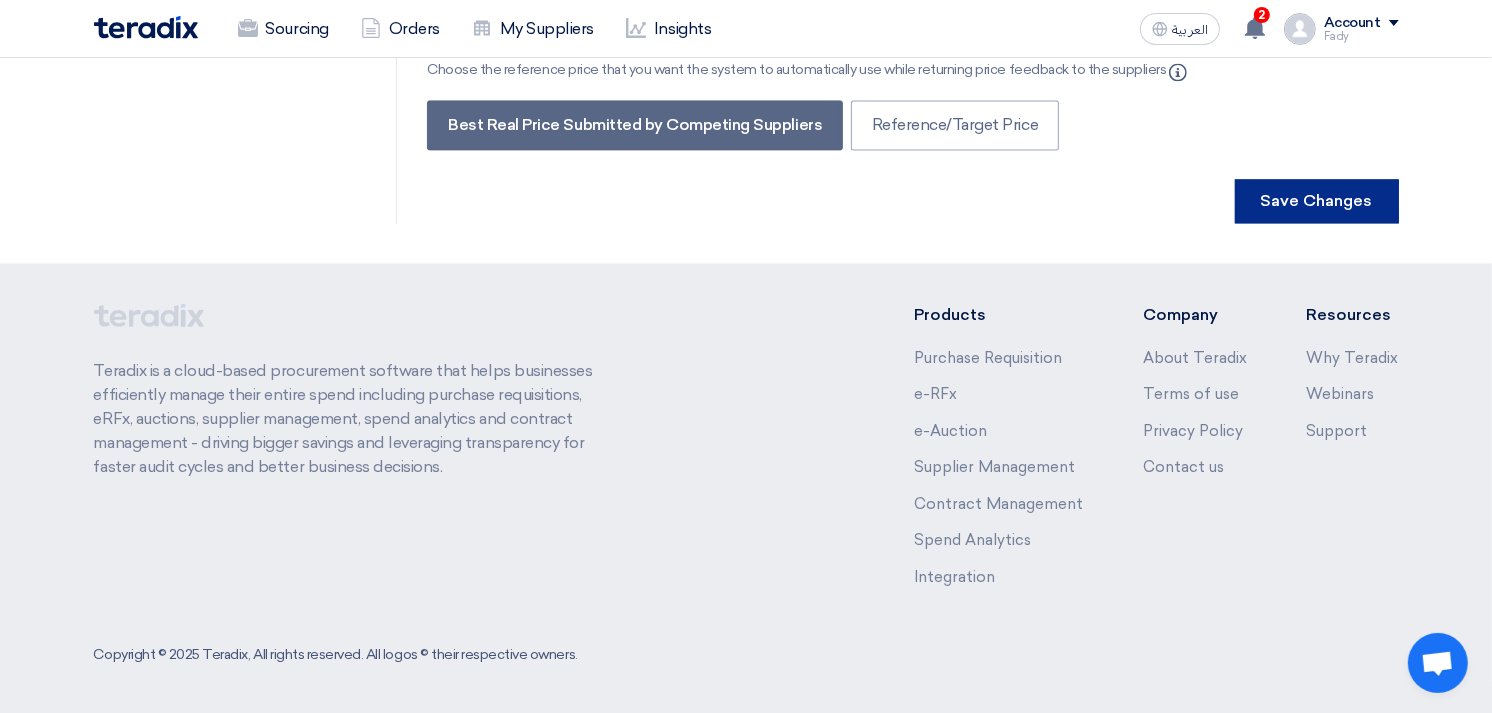 click on "Save Changes" 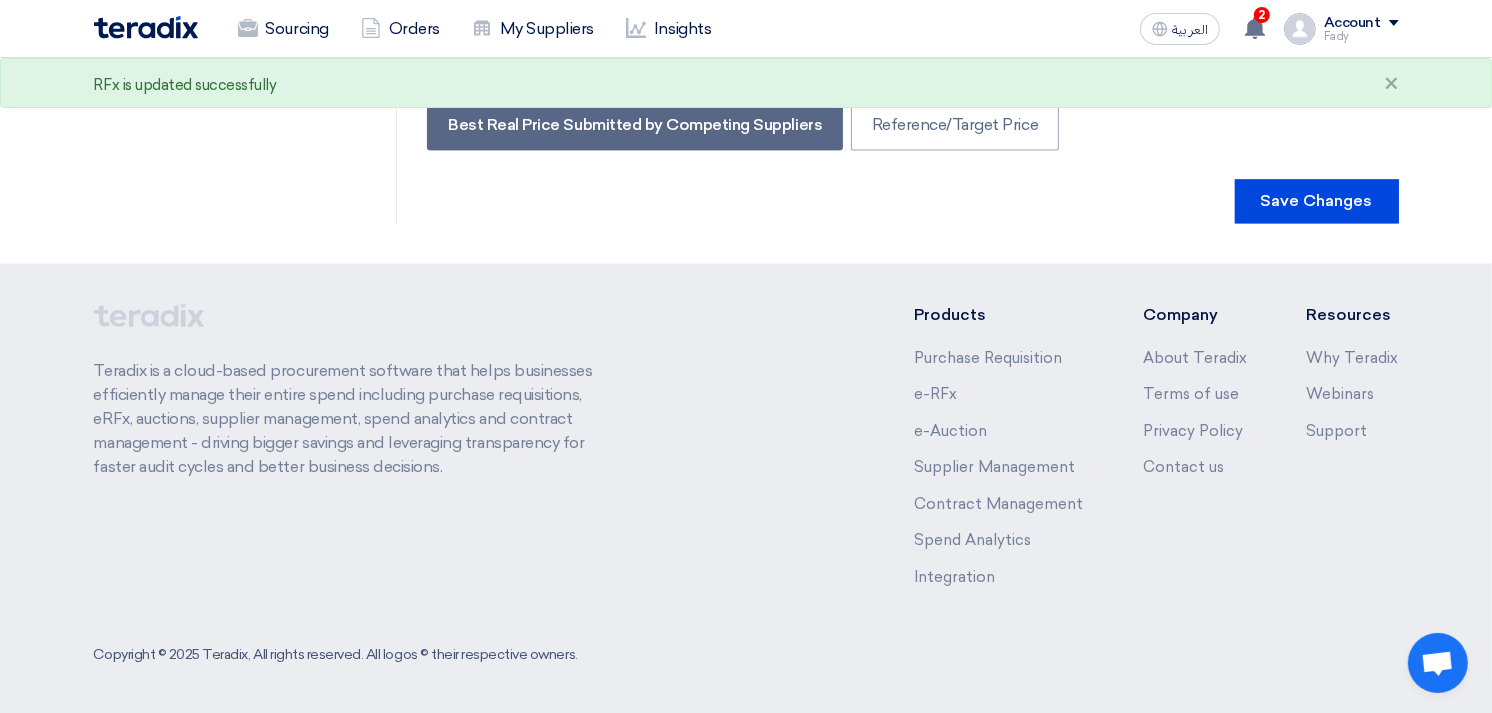 scroll, scrollTop: 0, scrollLeft: 0, axis: both 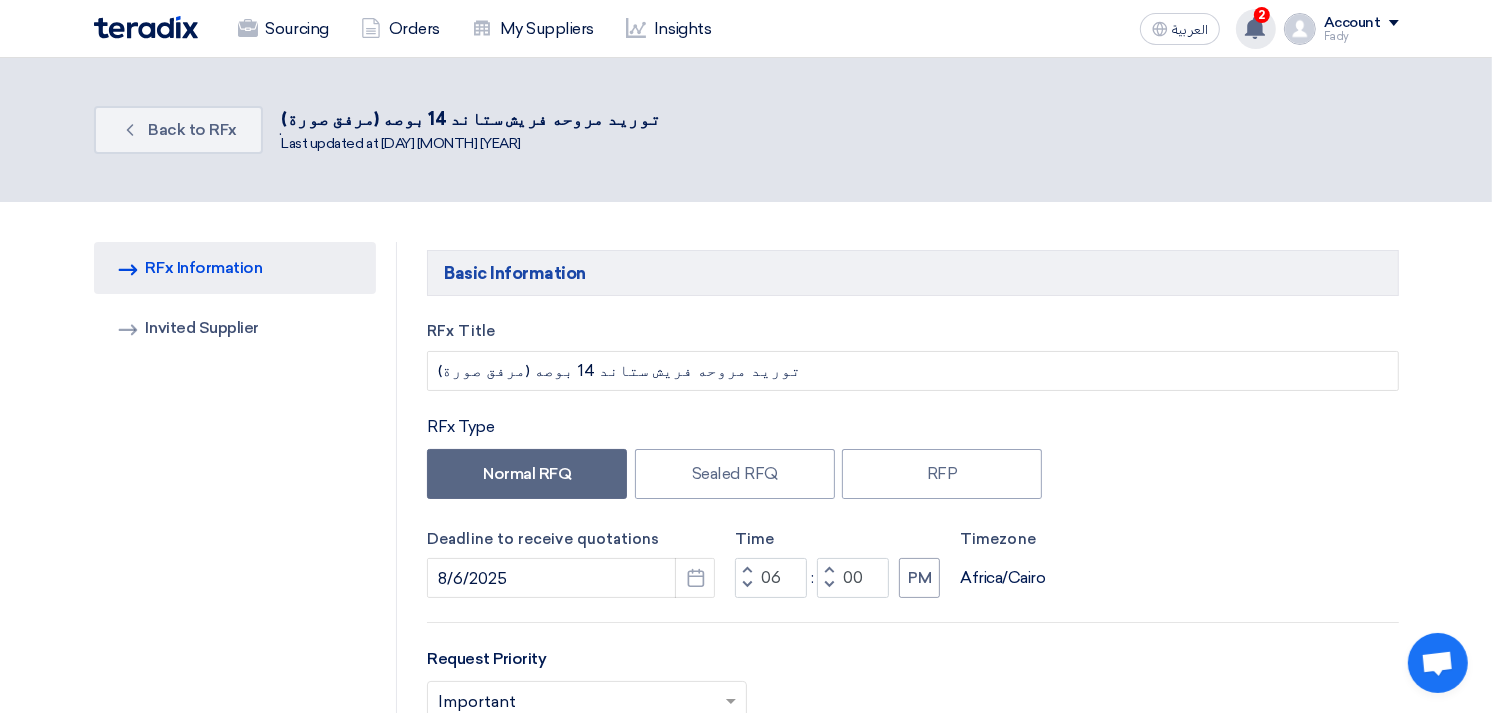 click 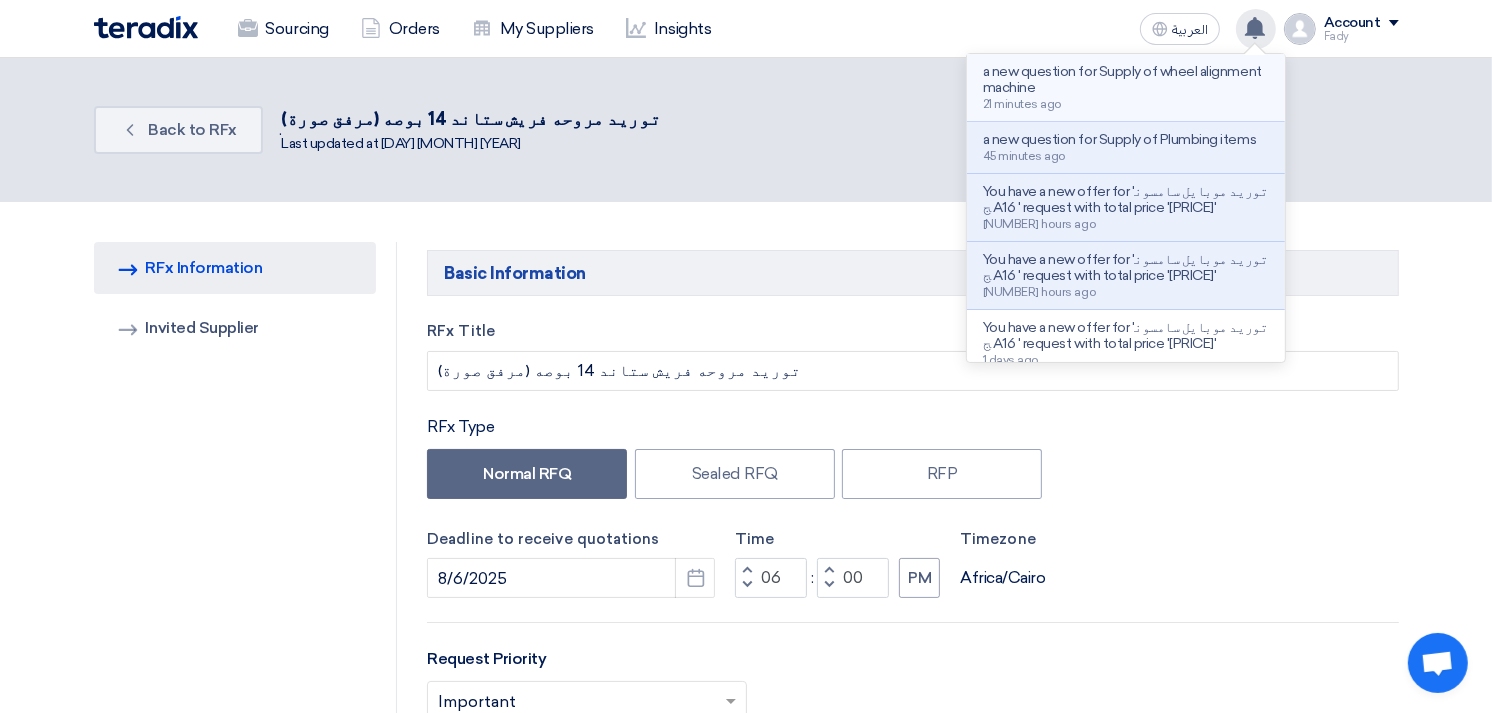 click on "a new question for Supply of wheel alignment machine" 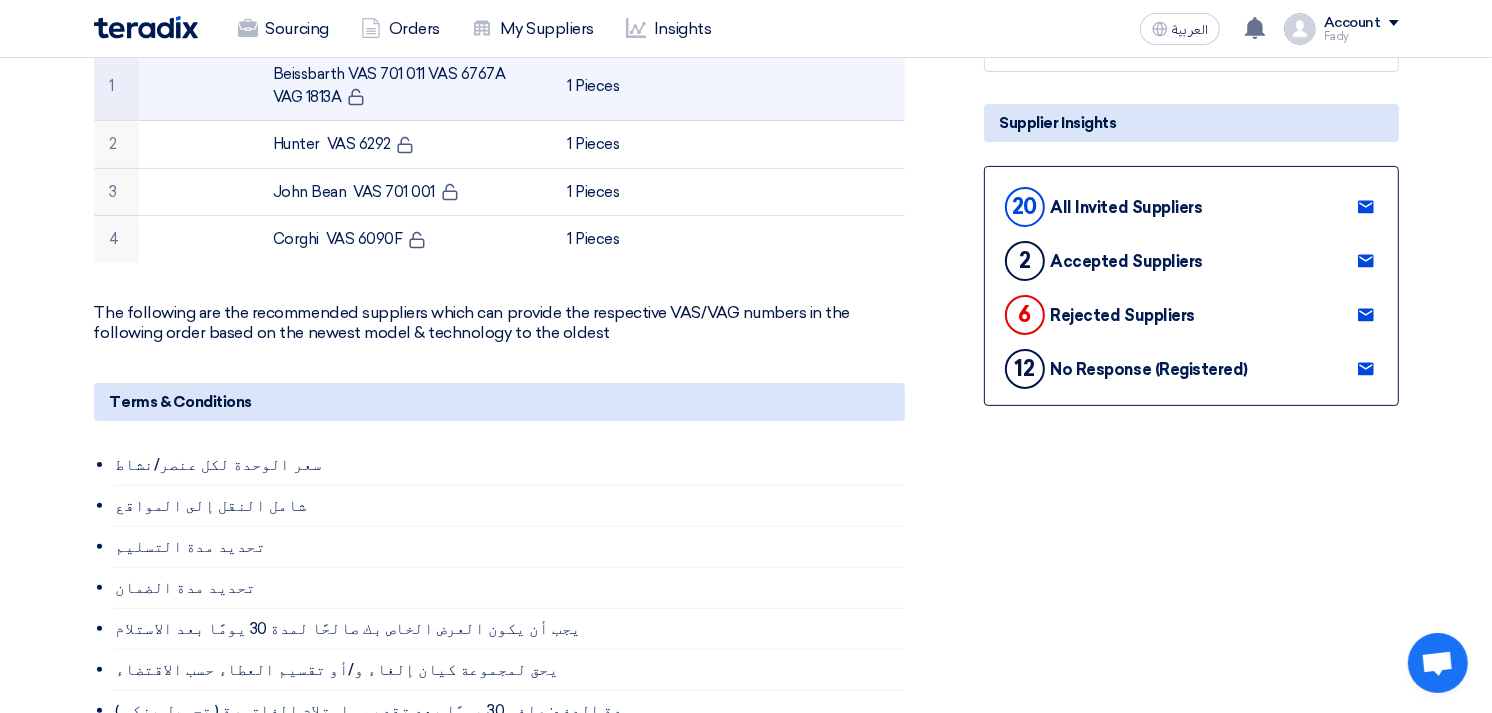 scroll, scrollTop: 555, scrollLeft: 0, axis: vertical 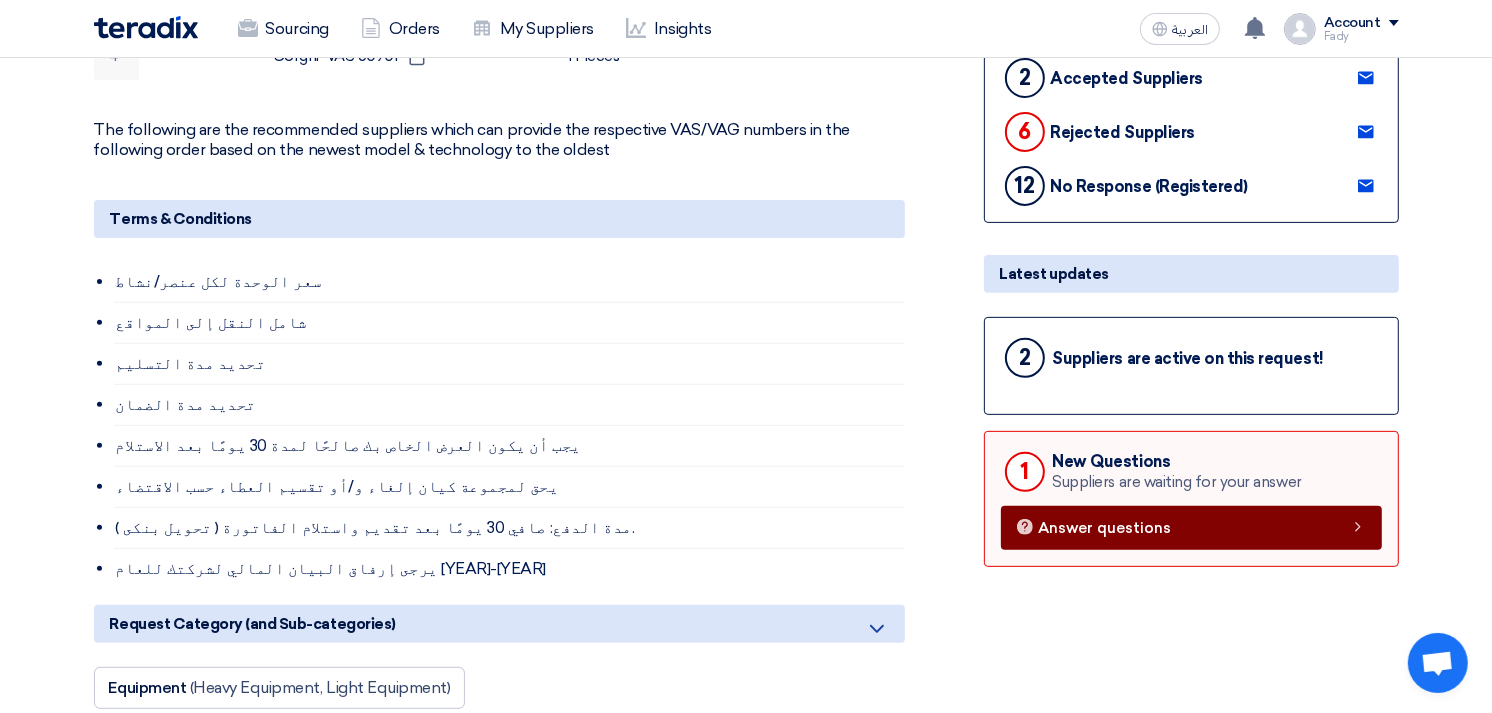 click on "Answer questions" 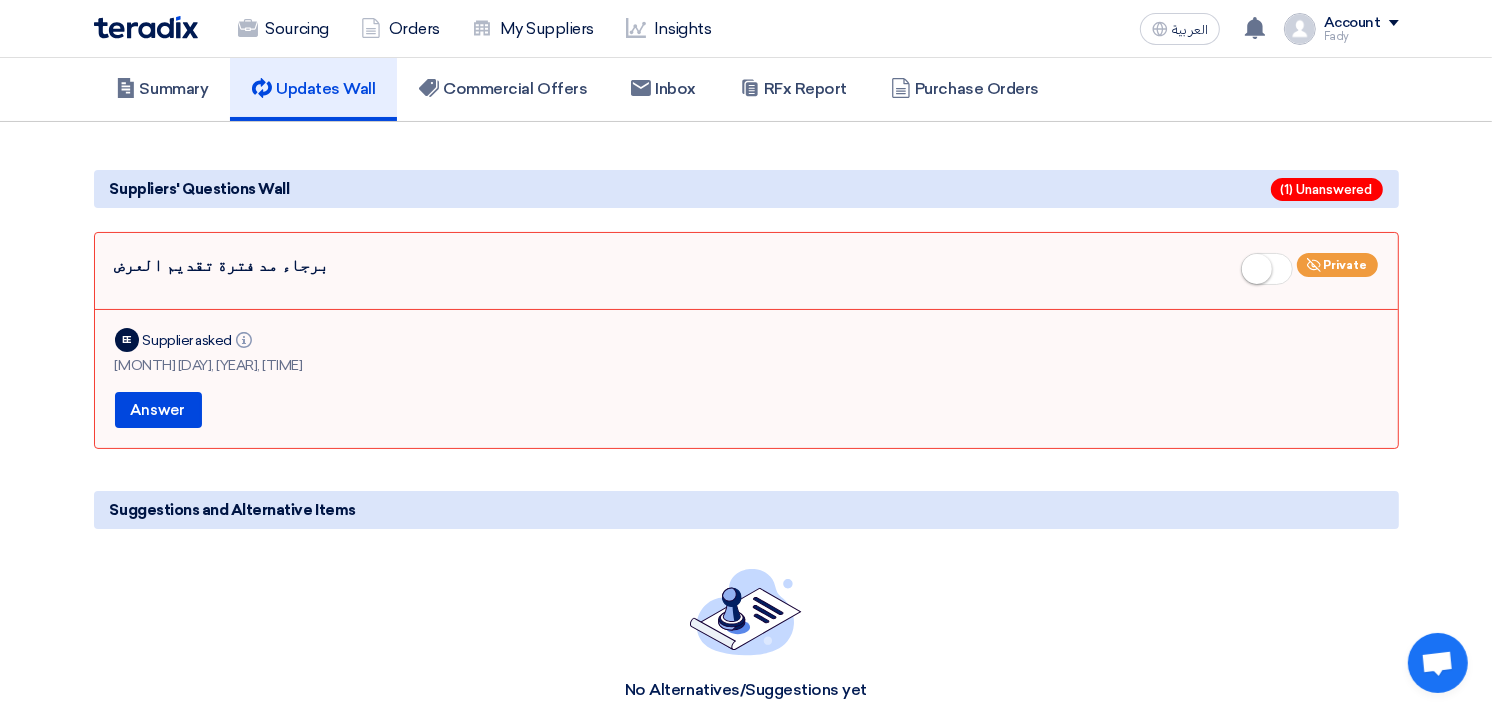 scroll, scrollTop: 0, scrollLeft: 0, axis: both 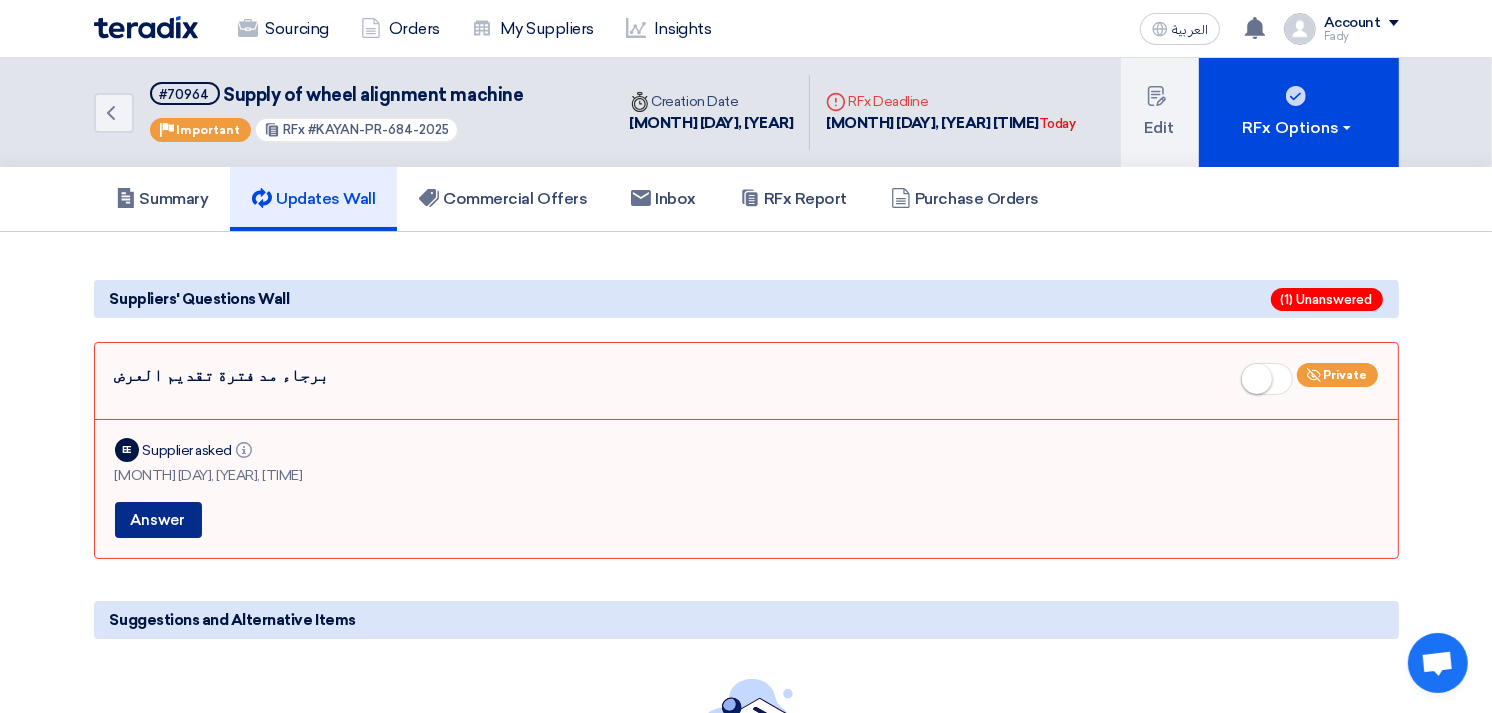 click on "Answer" 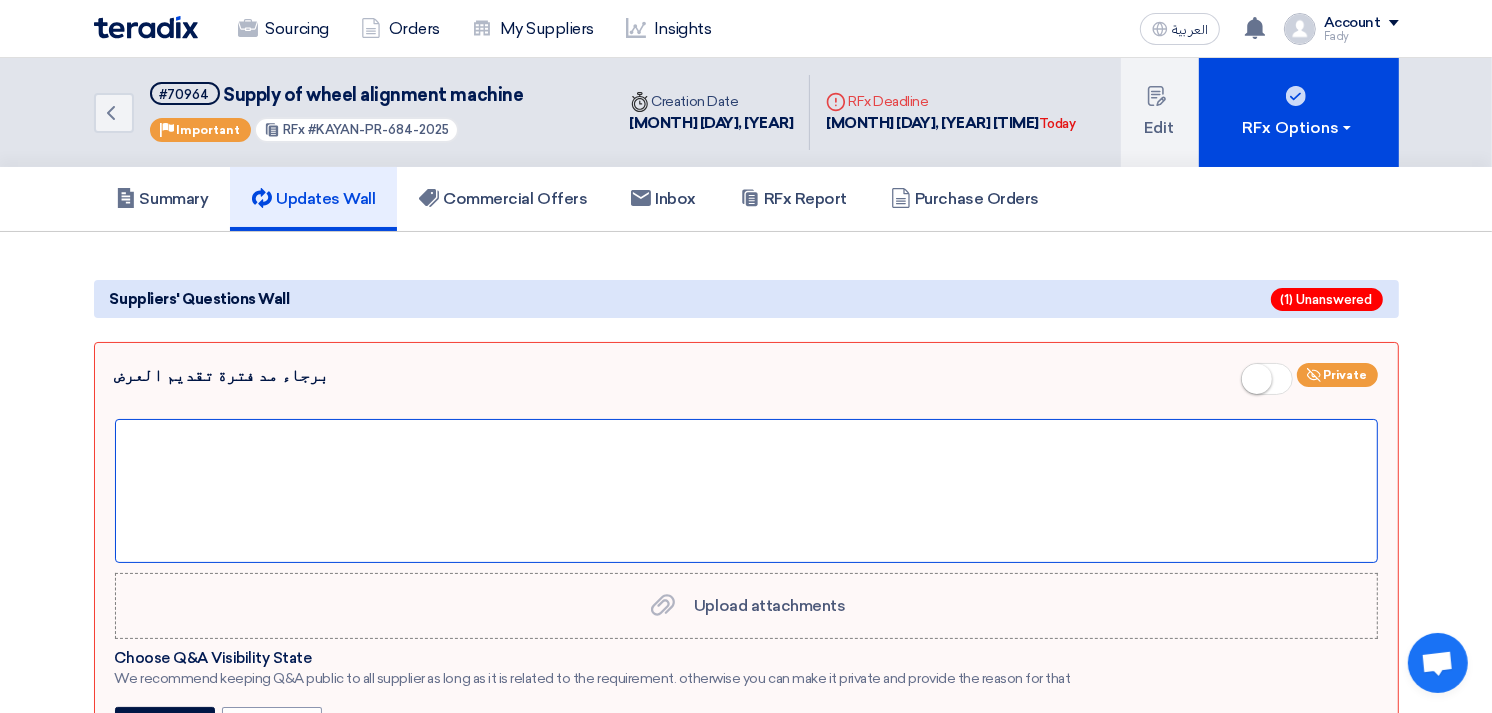 click 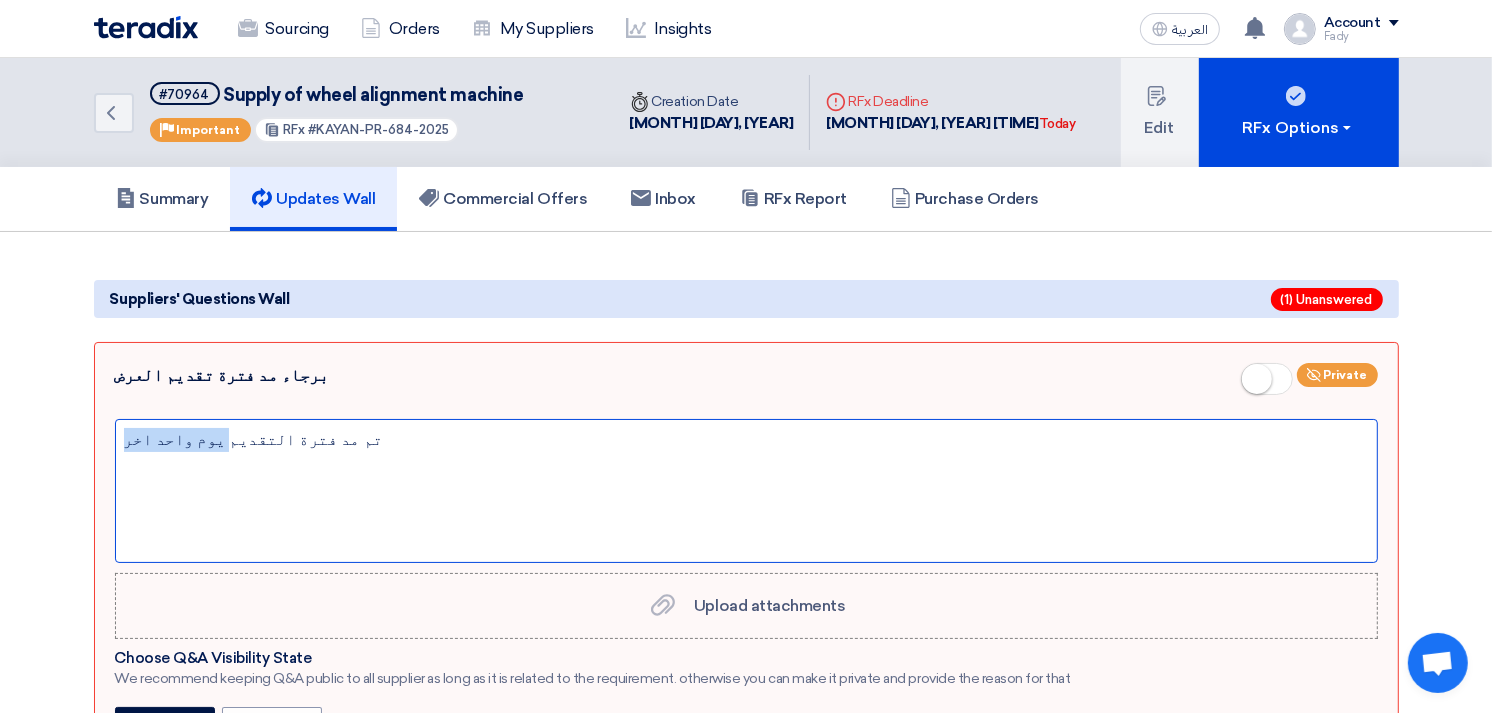 drag, startPoint x: 193, startPoint y: 436, endPoint x: -5, endPoint y: 444, distance: 198.16154 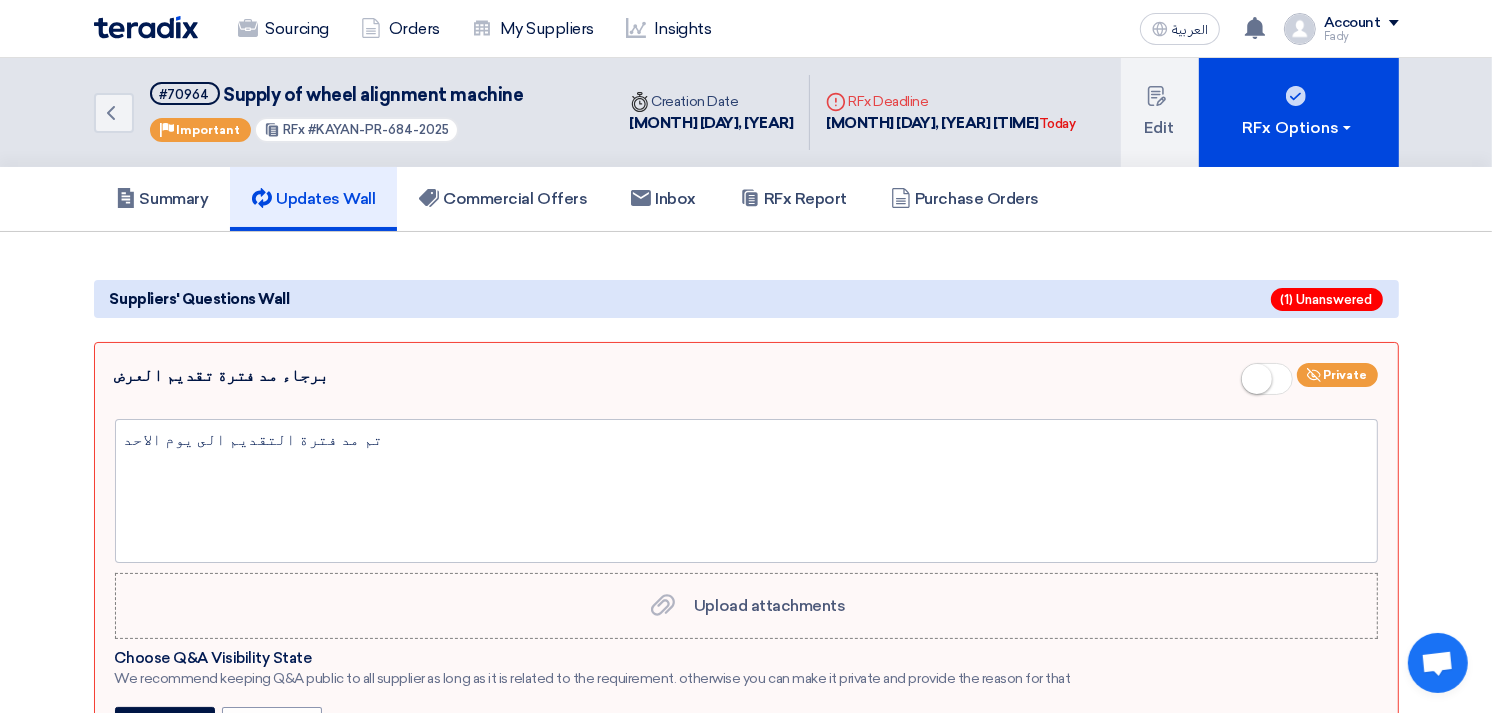 click 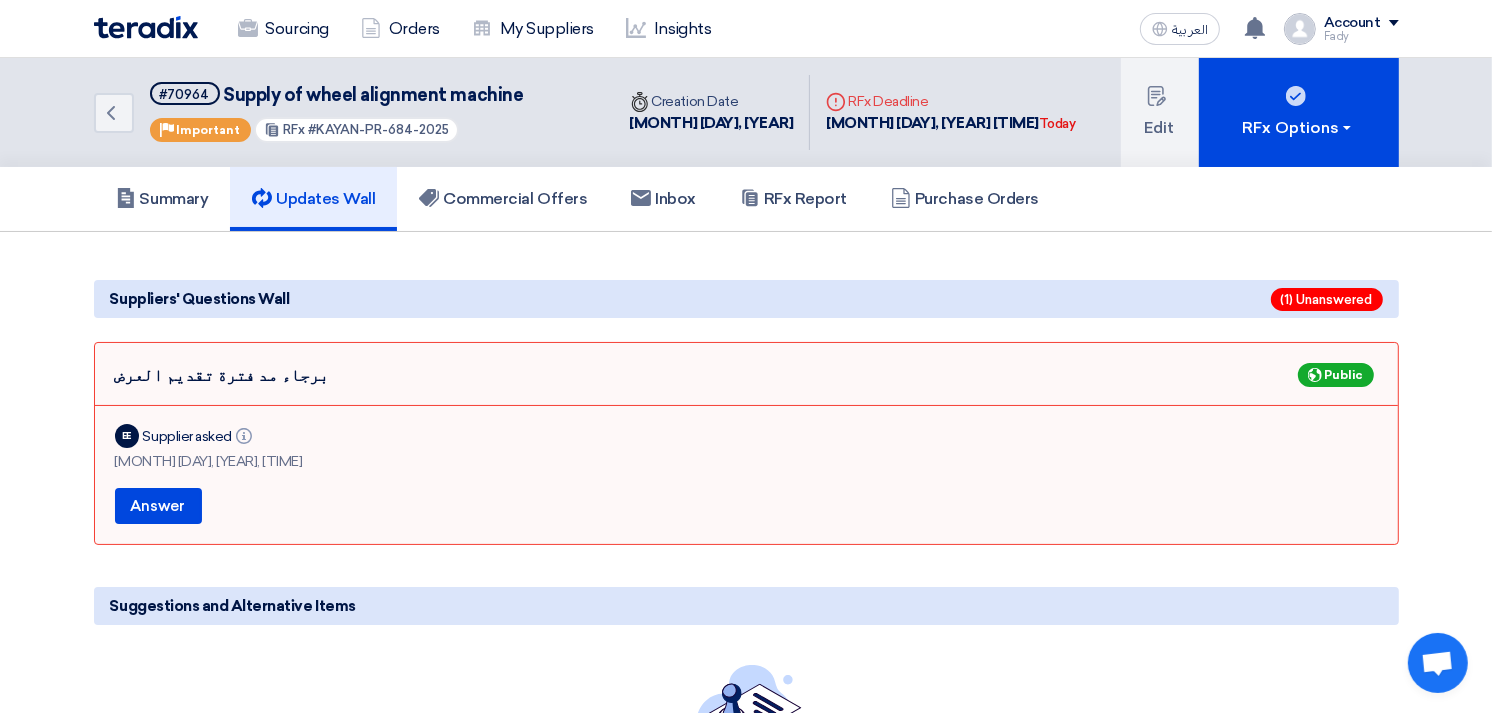click on "برجاء مد فترة تقديم العرض
Public" 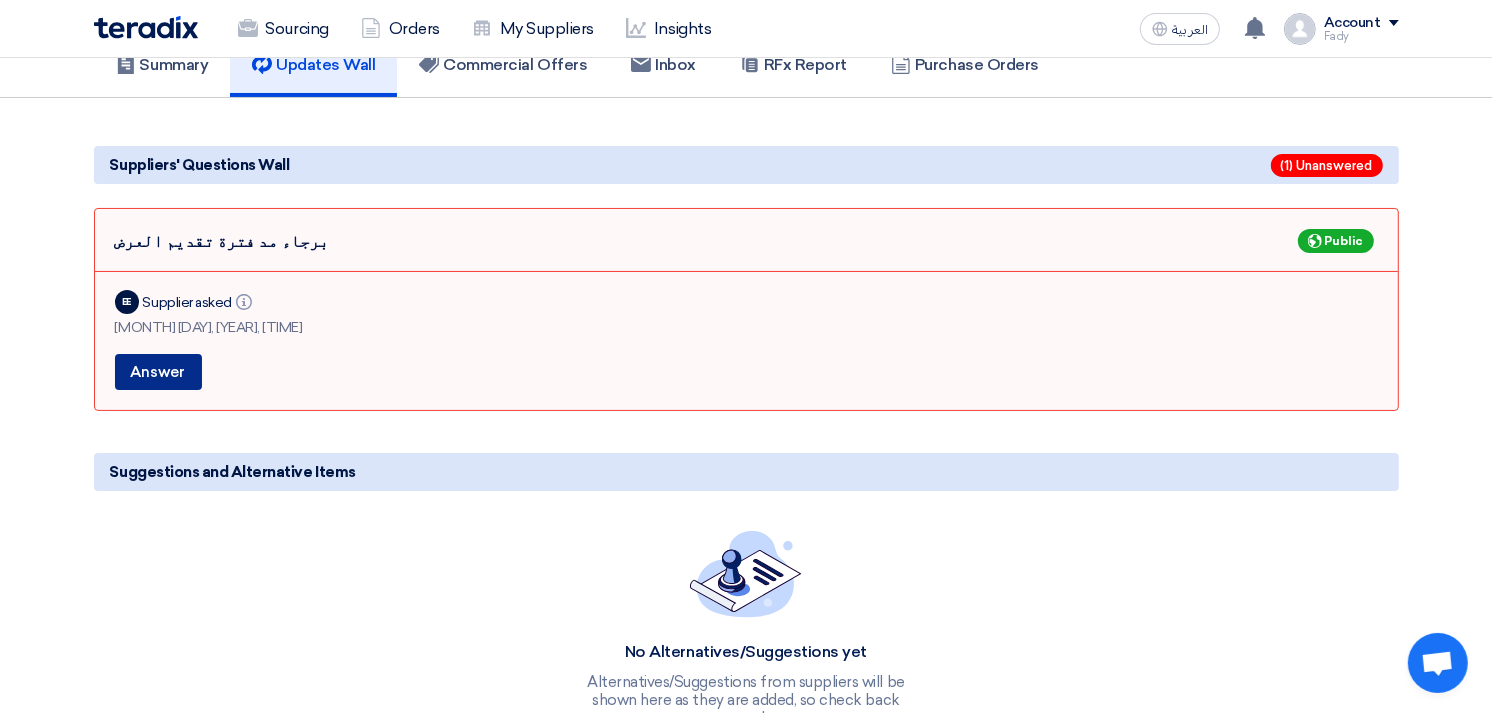 scroll, scrollTop: 222, scrollLeft: 0, axis: vertical 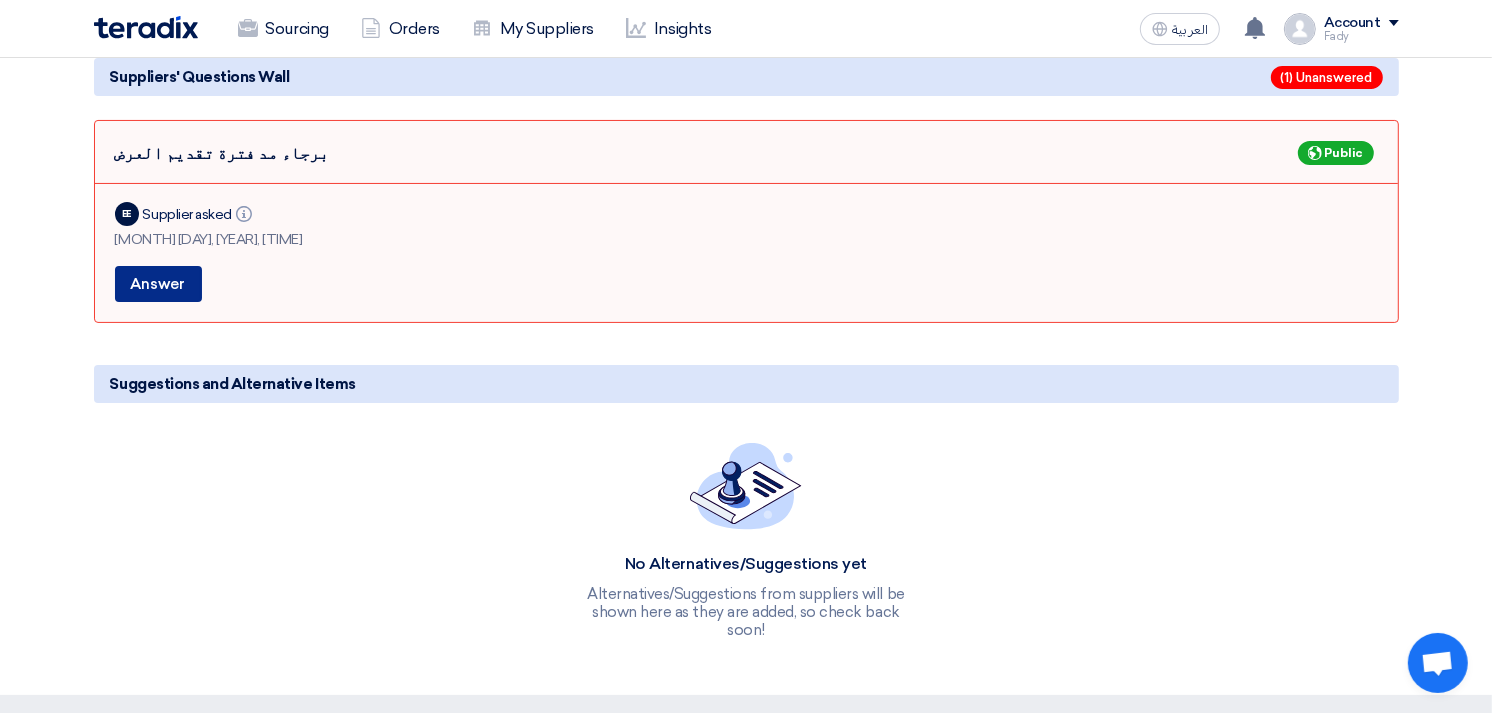 click on "Answer" 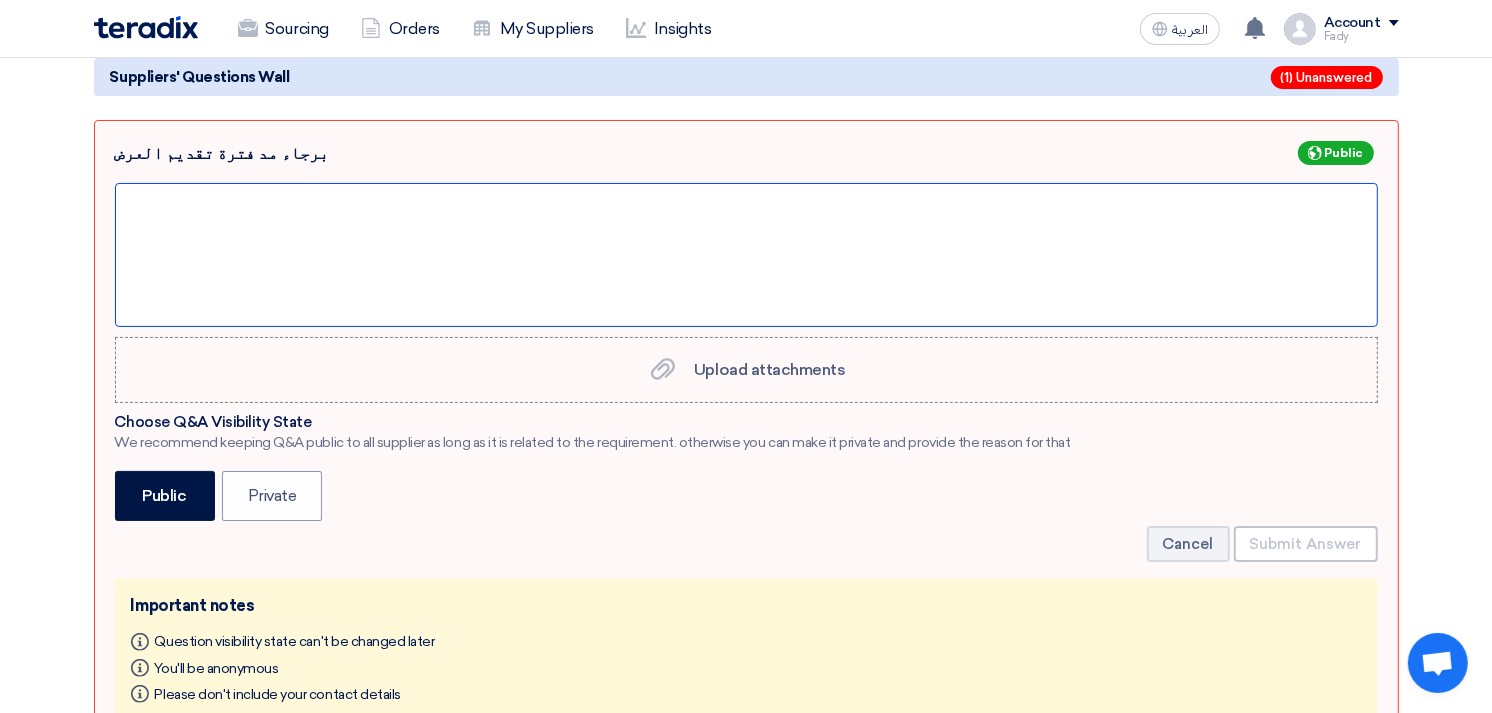 click 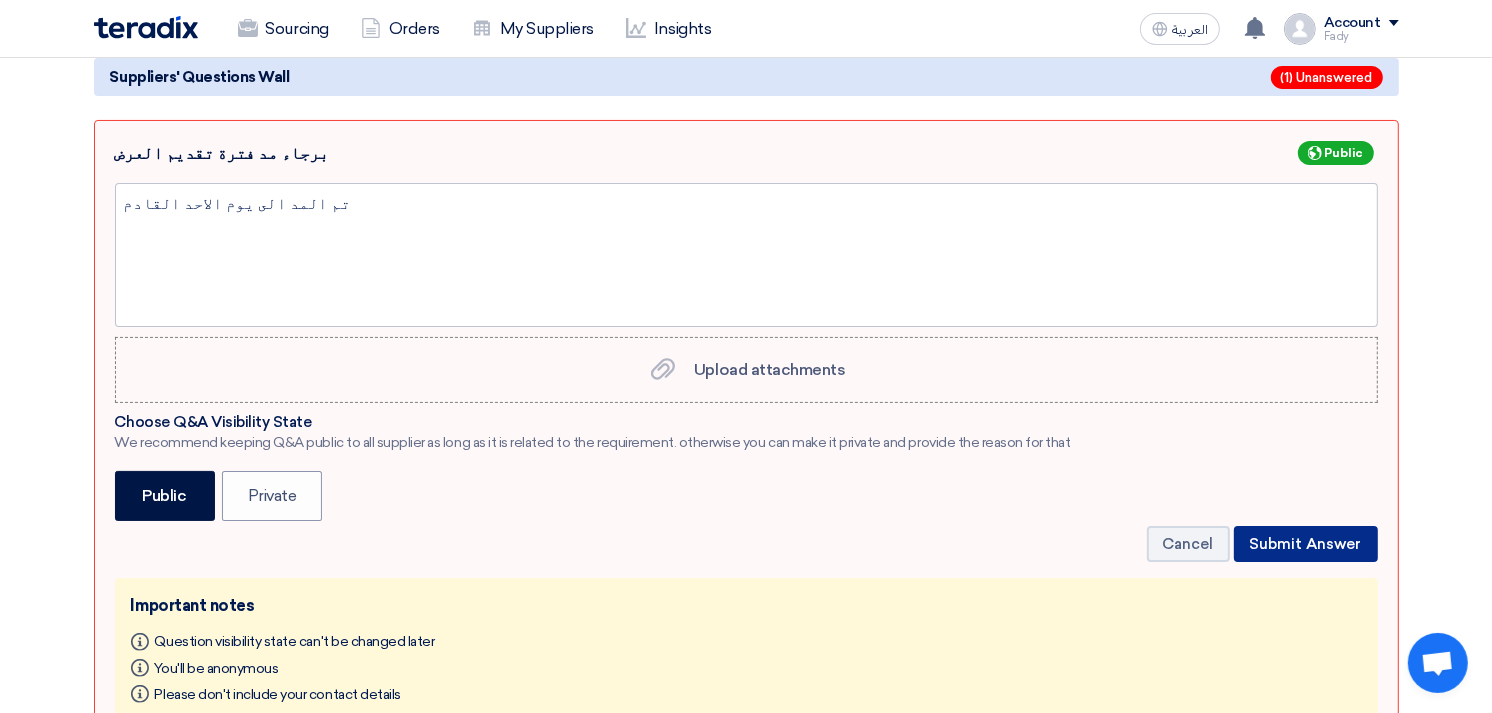 click on "Submit Answer" 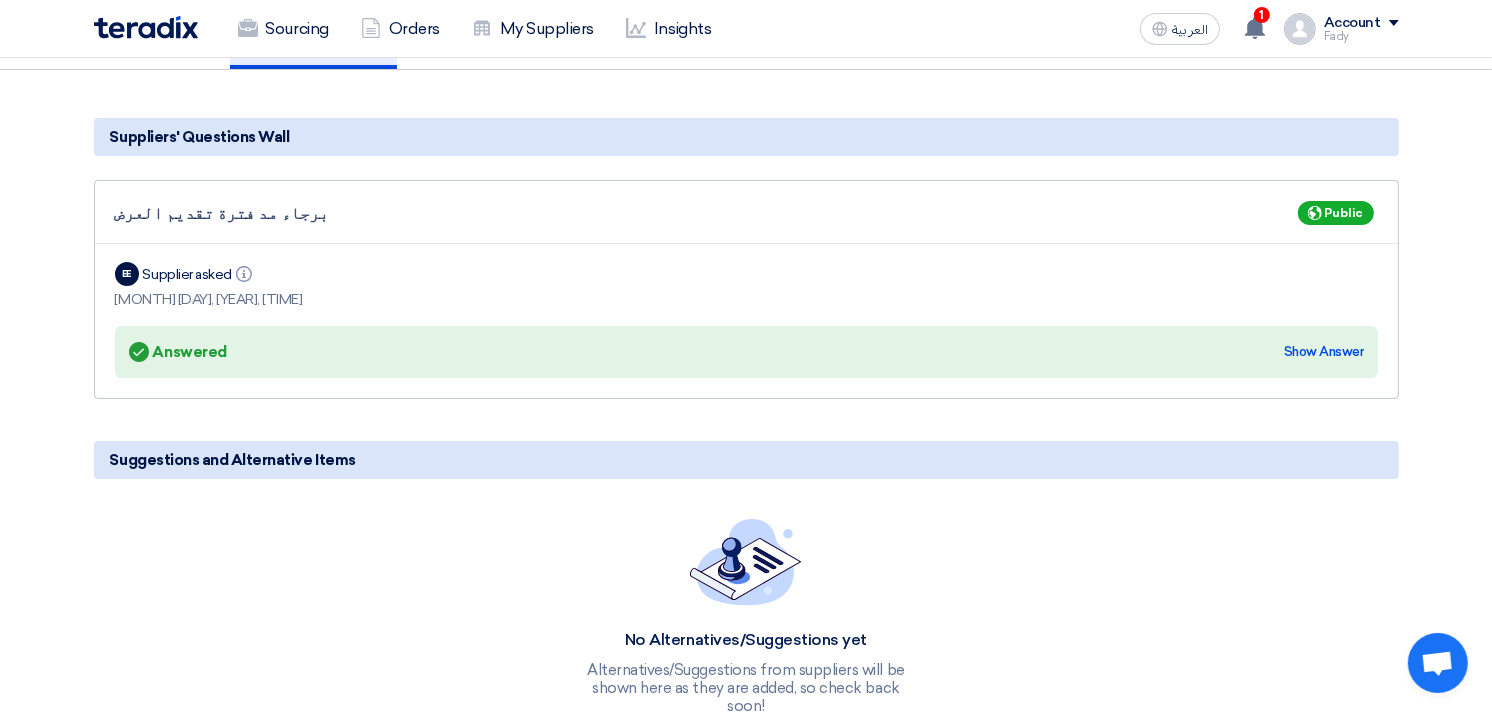 scroll, scrollTop: 0, scrollLeft: 0, axis: both 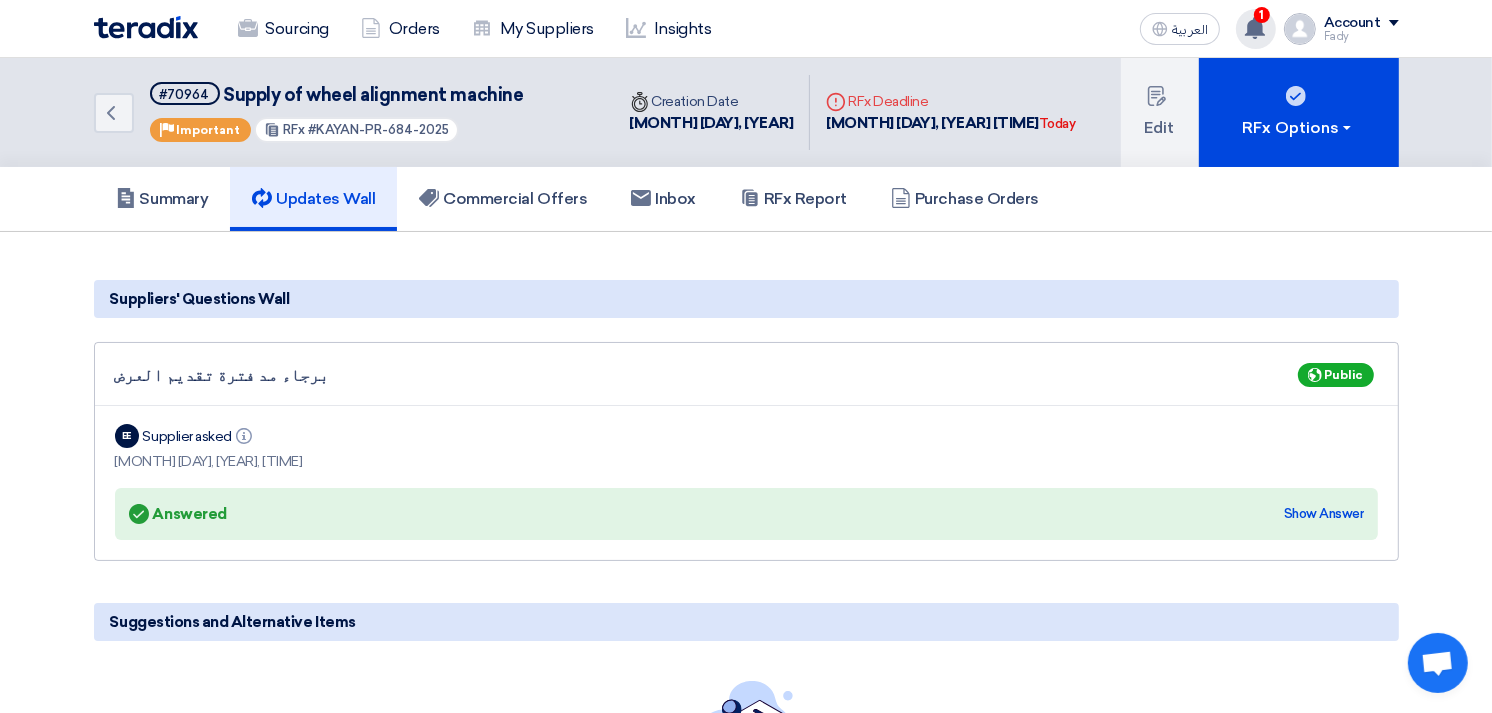 click on "1" 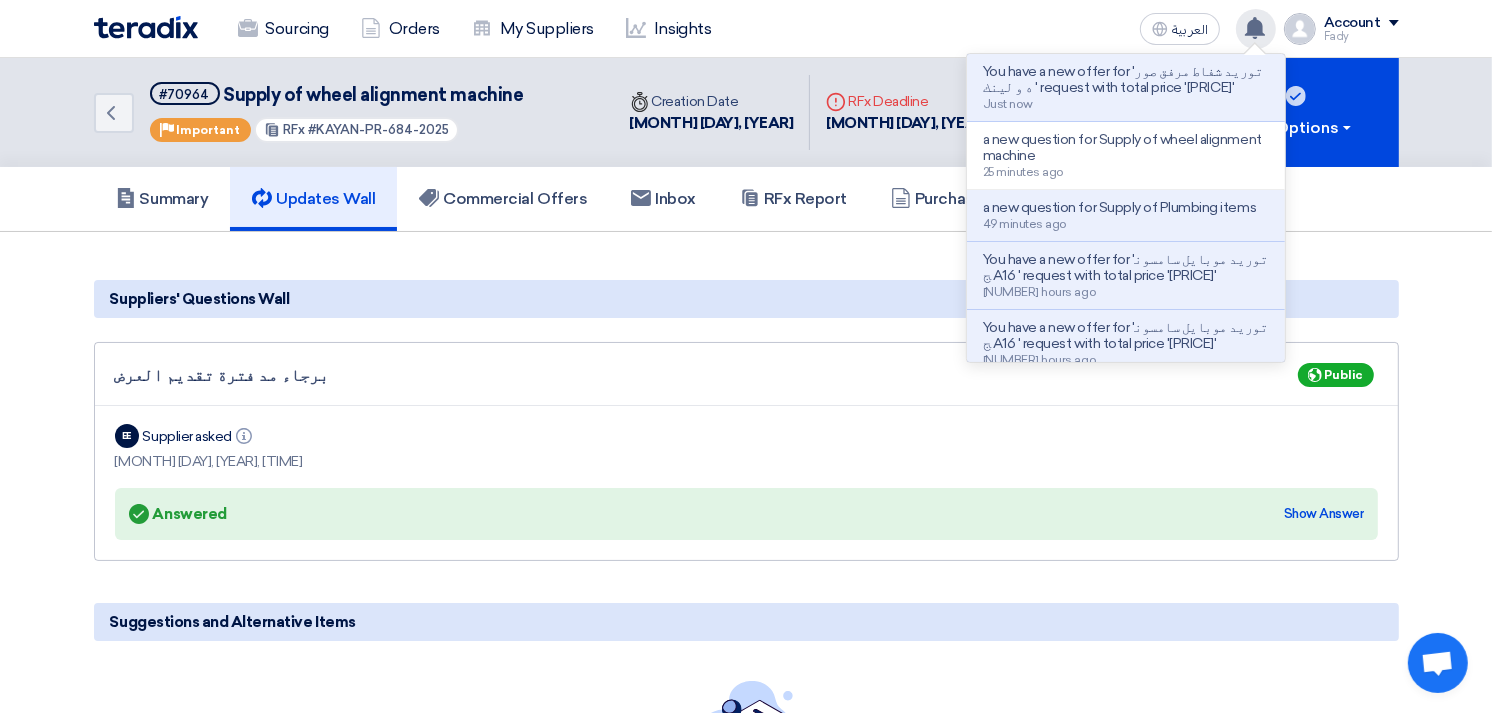click on "Summary
Updates Wall
Commercial Offers
Inbox
RFx Report
Purchase Orders" 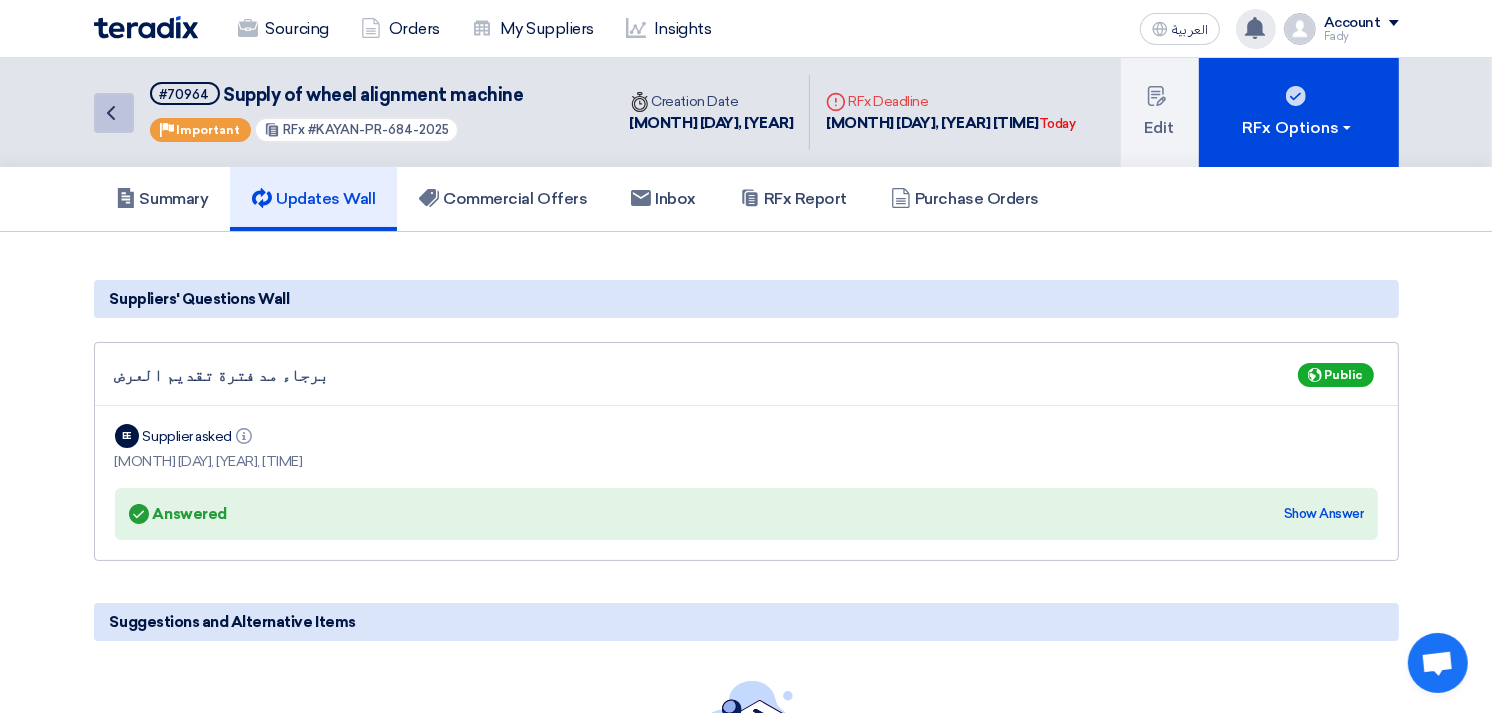 click on "Back" 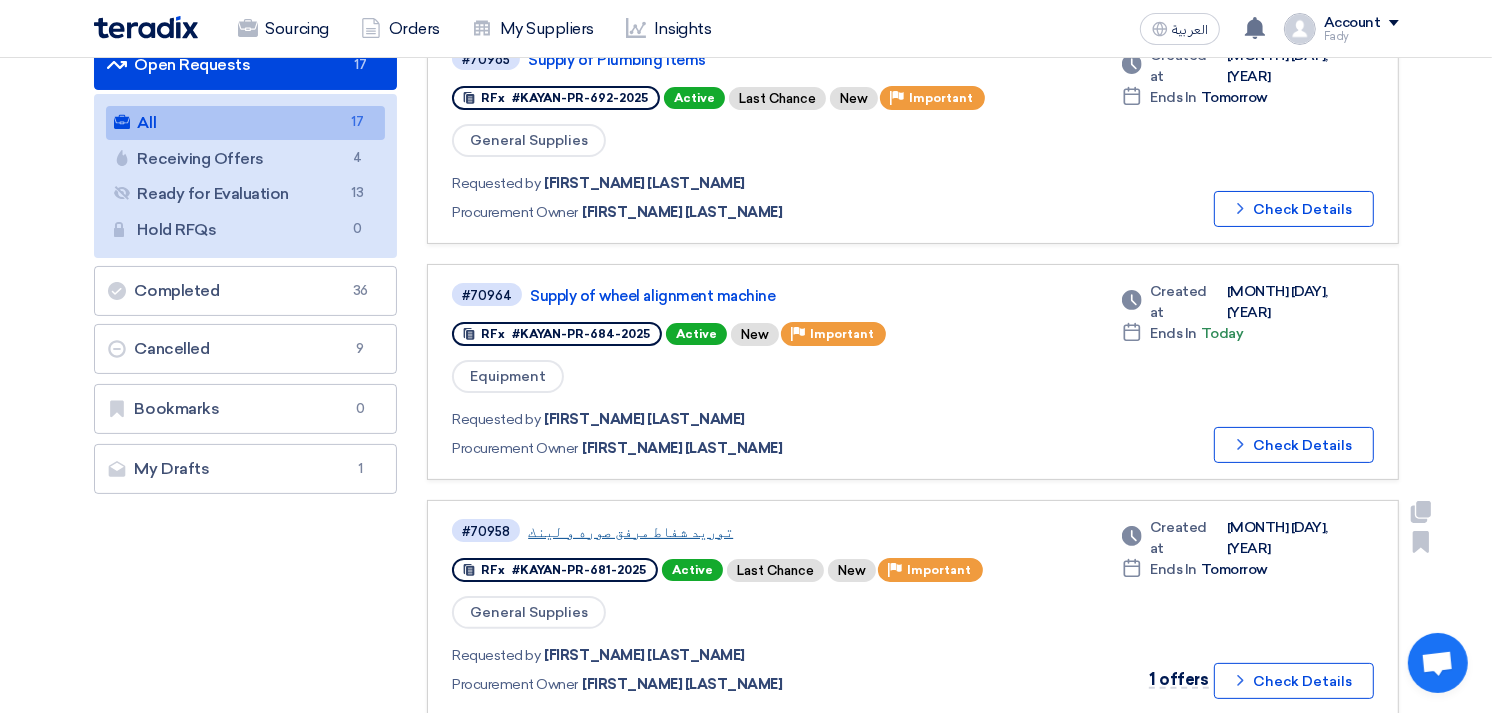 scroll, scrollTop: 333, scrollLeft: 0, axis: vertical 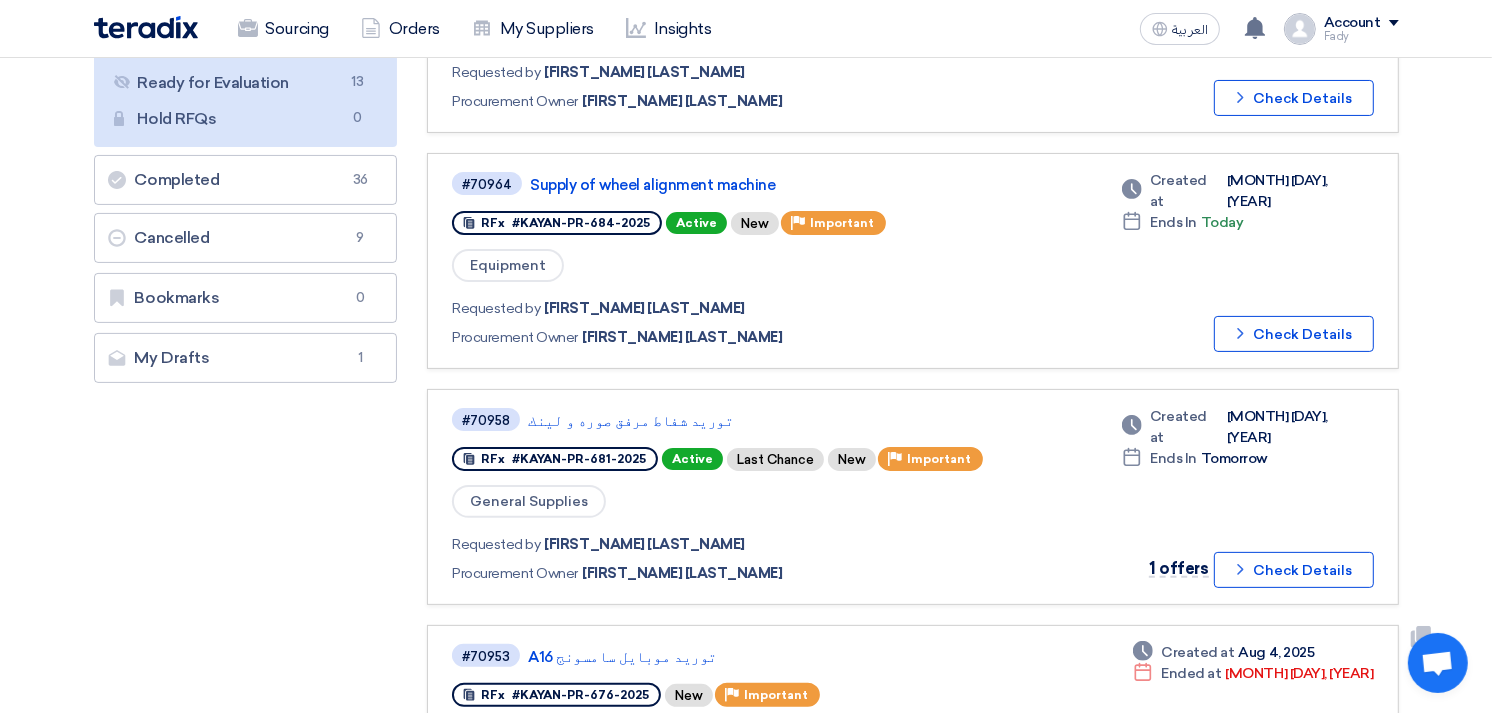 click on "Important" 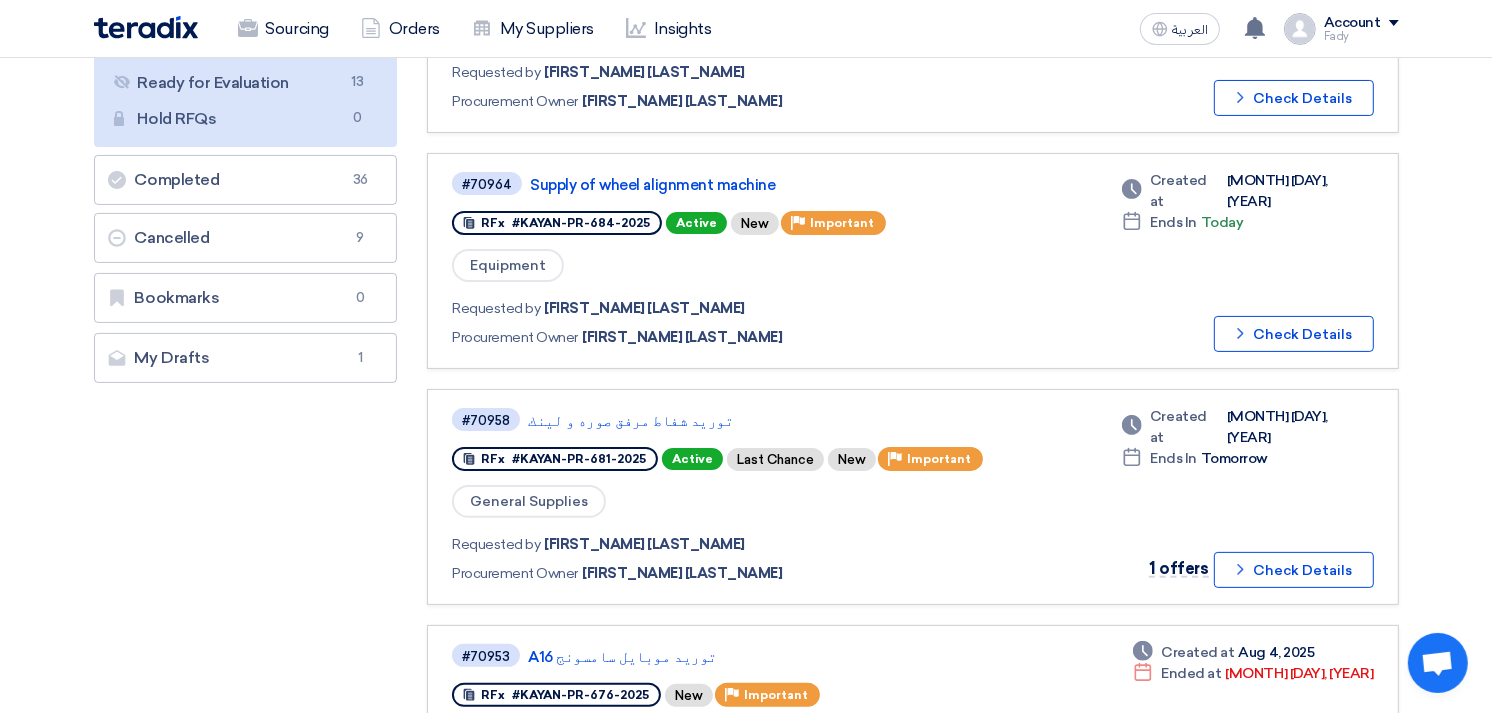 drag, startPoint x: 770, startPoint y: 594, endPoint x: 831, endPoint y: 605, distance: 61.983868 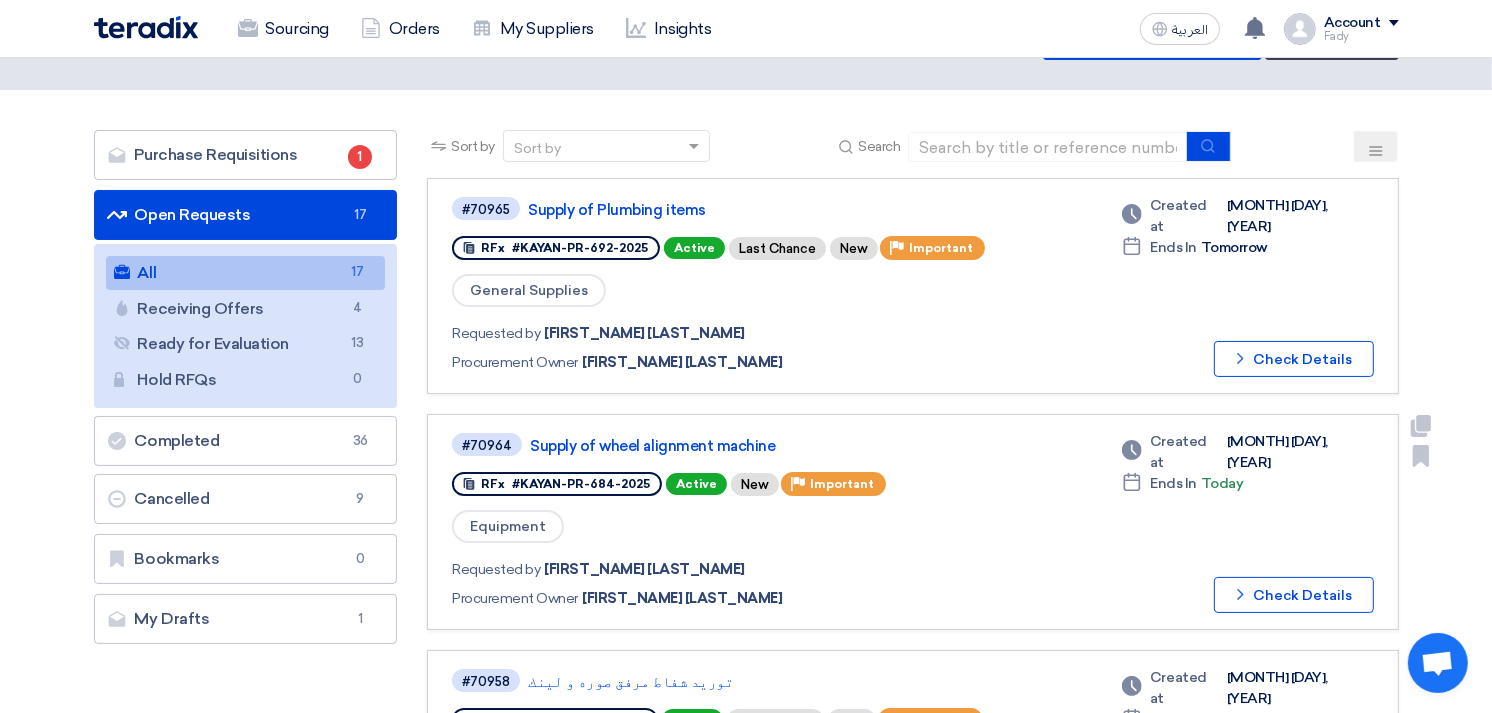 scroll, scrollTop: 111, scrollLeft: 0, axis: vertical 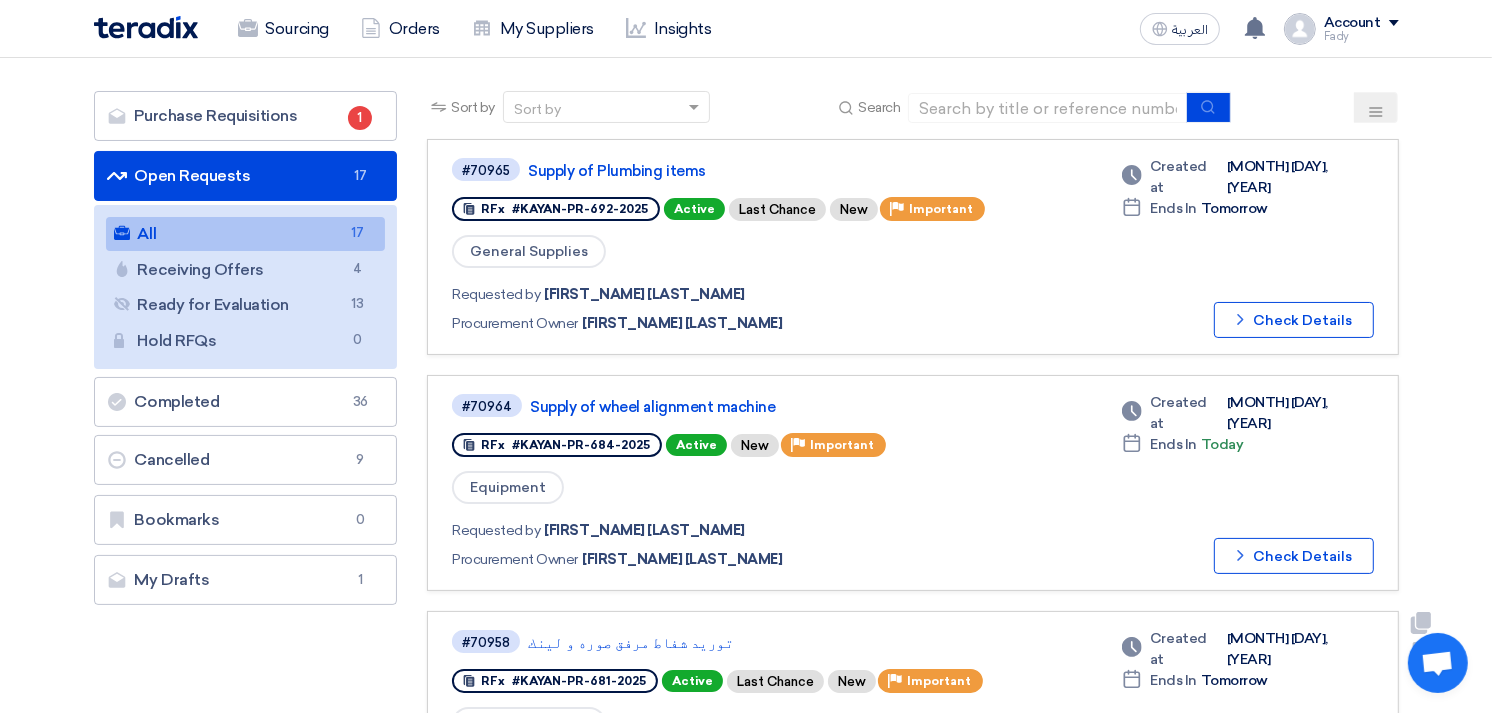 click on "Important" 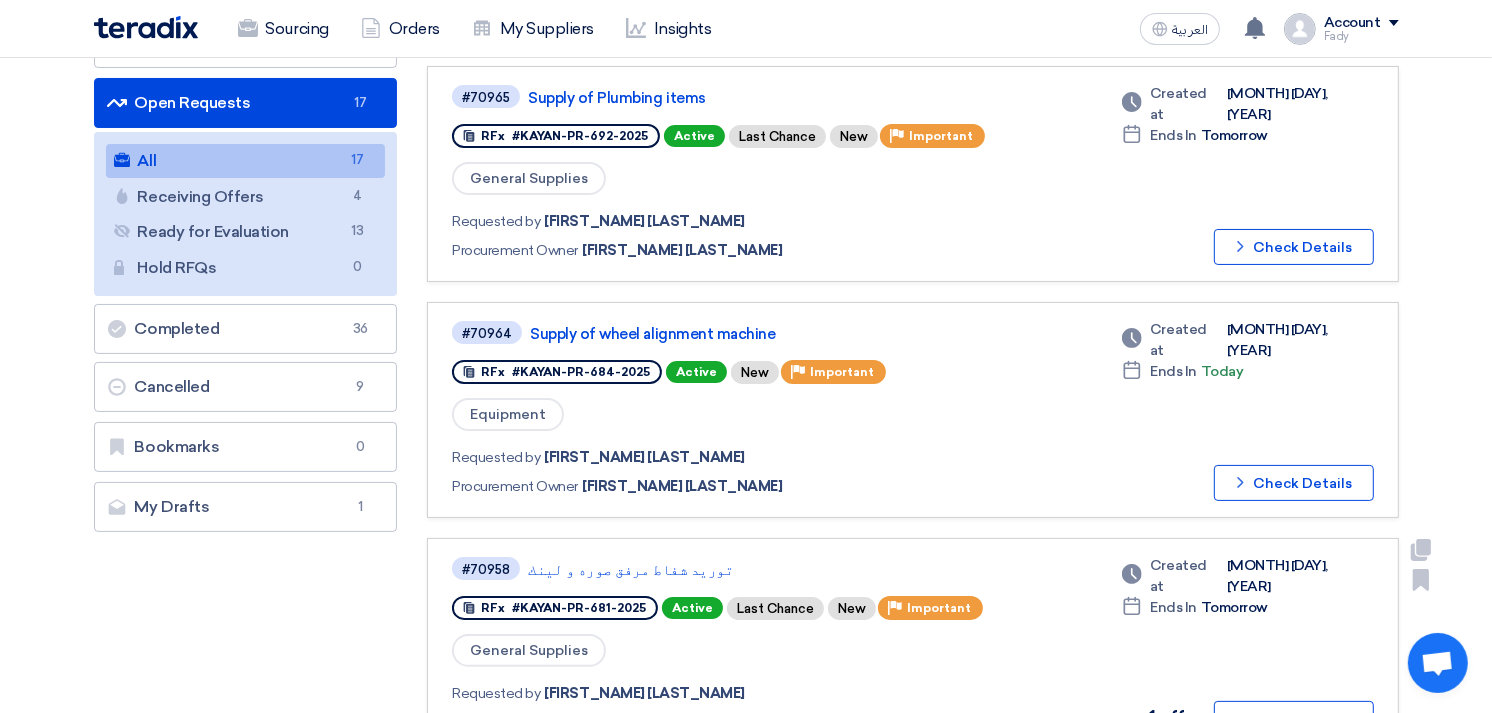 scroll, scrollTop: 222, scrollLeft: 0, axis: vertical 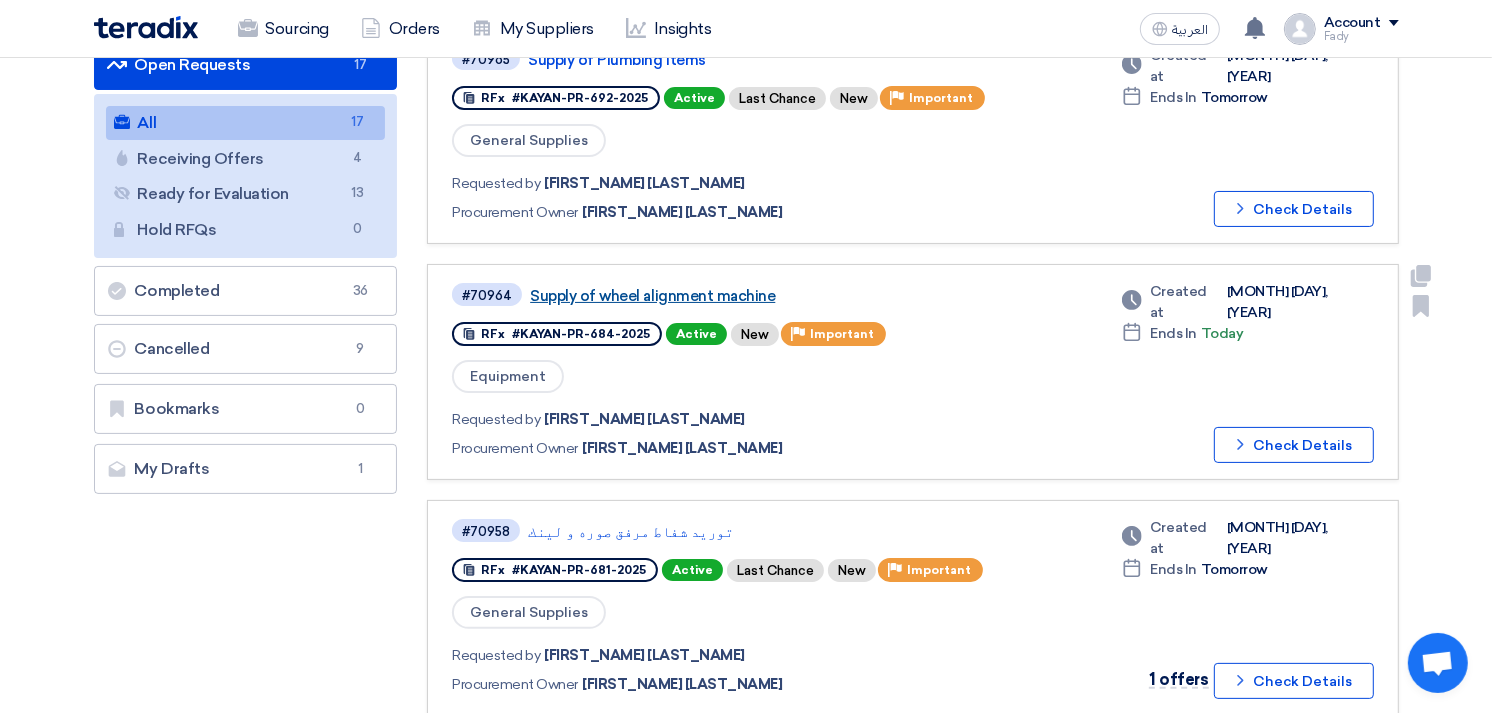 click on "Supply of wheel alignment machine" 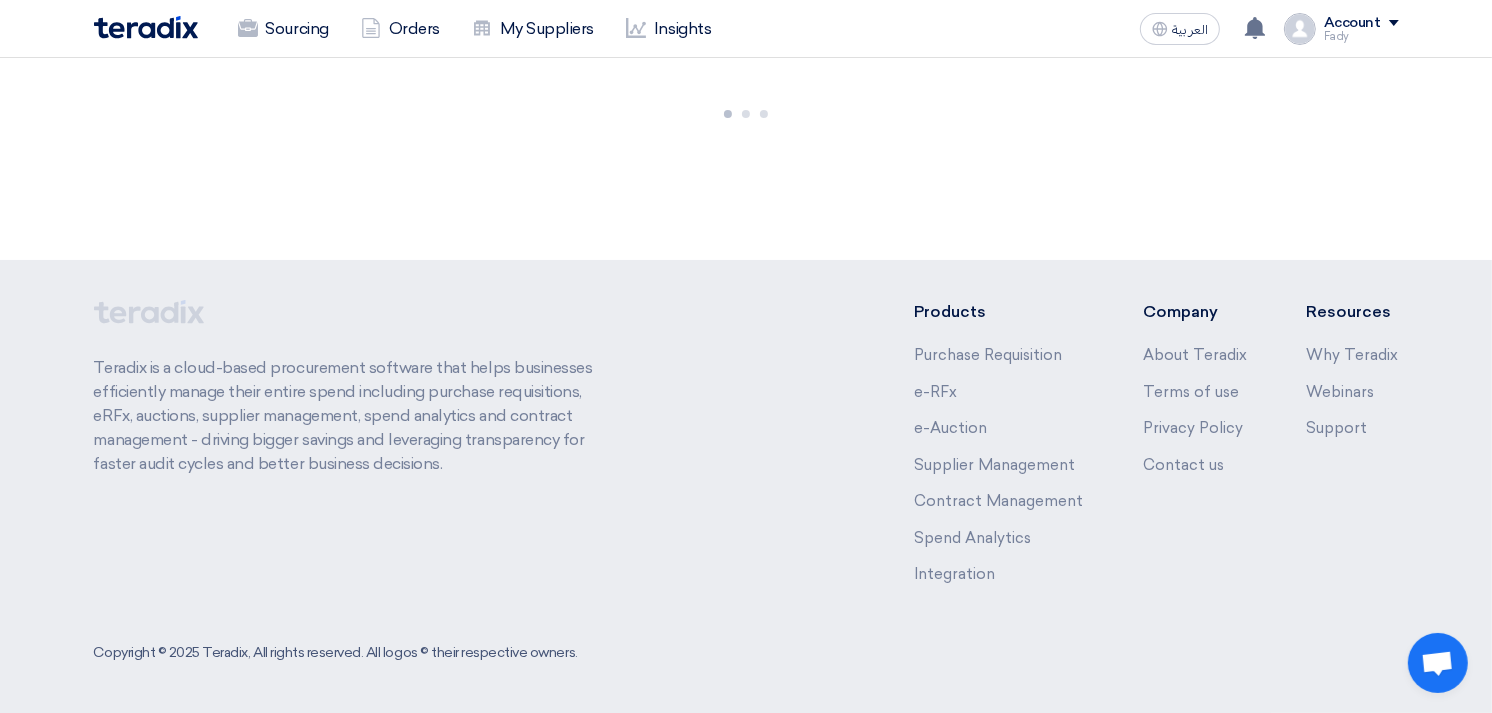 scroll, scrollTop: 0, scrollLeft: 0, axis: both 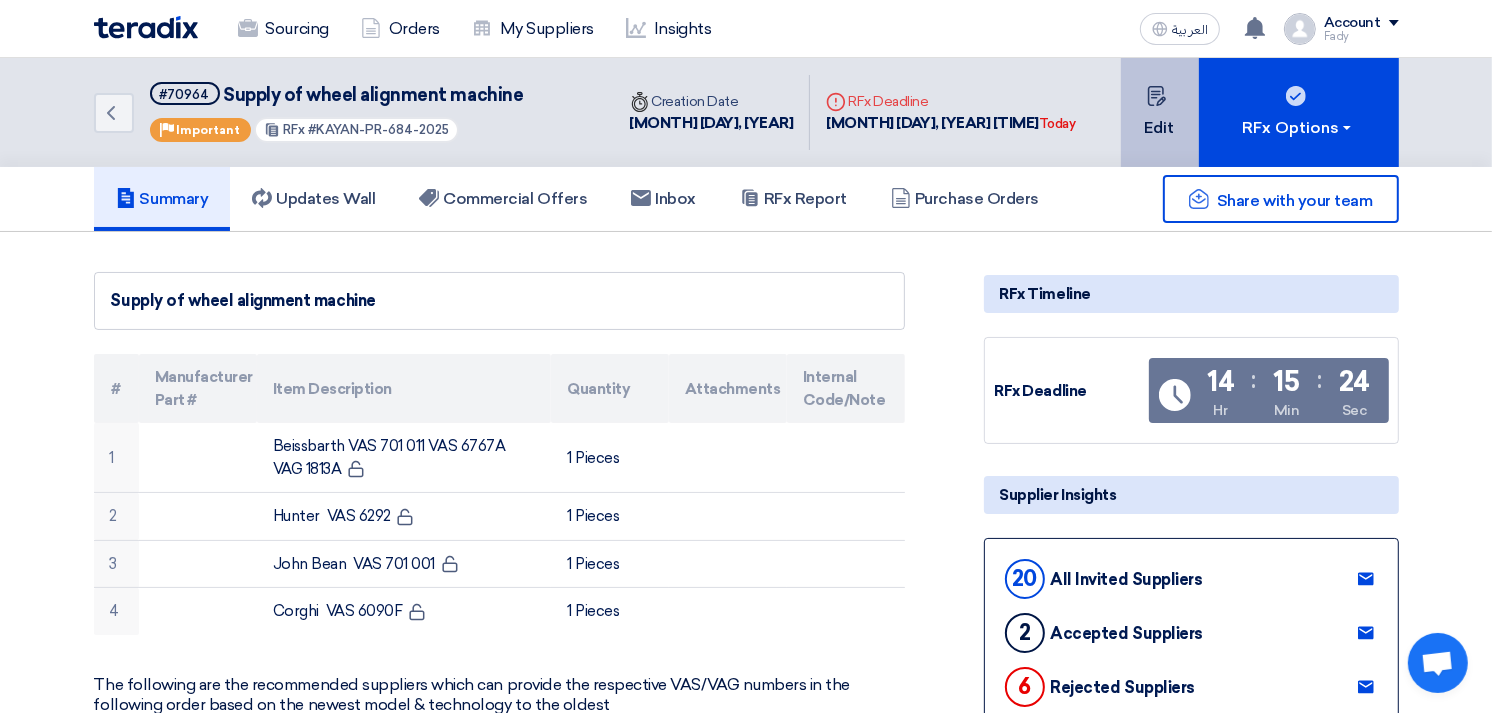 click on "Edit" 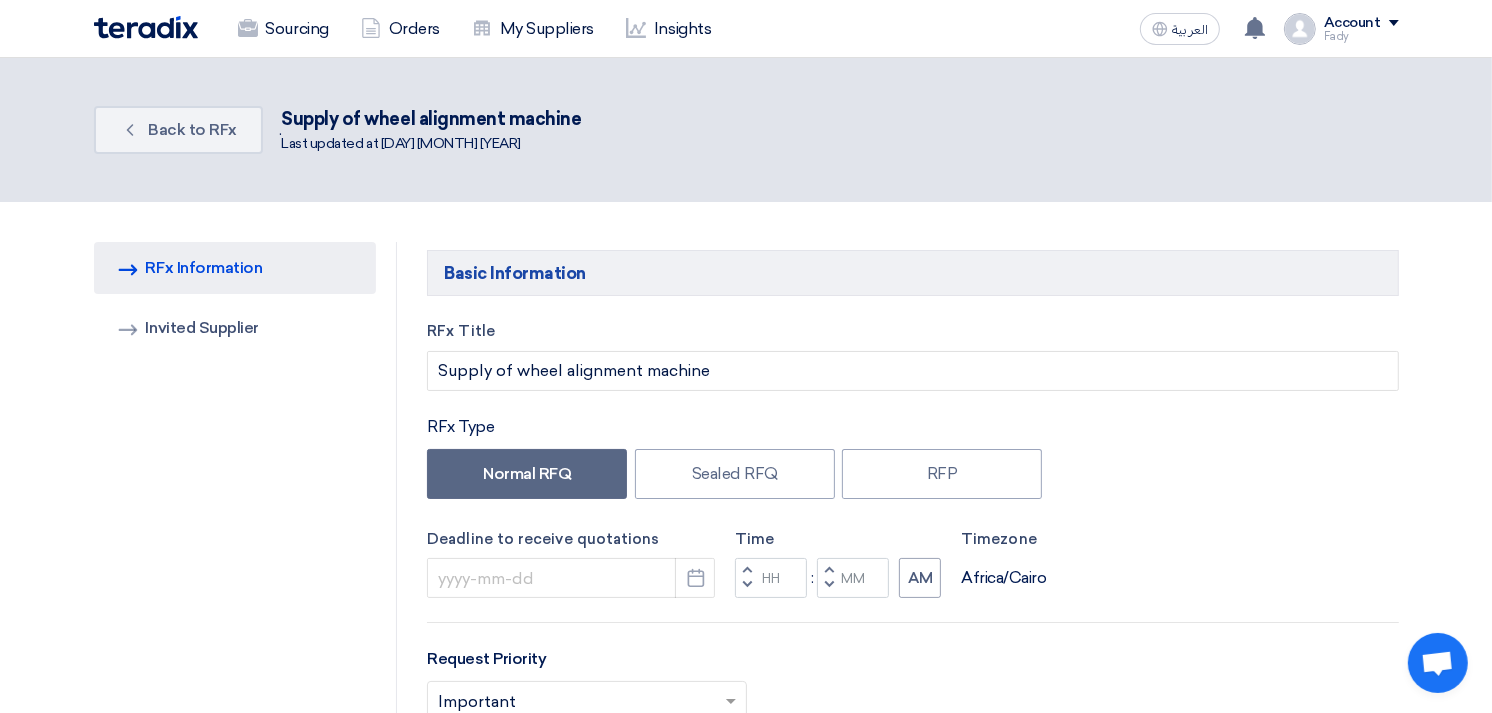 type on "[MONTH]/[DAY]/[YEAR]" 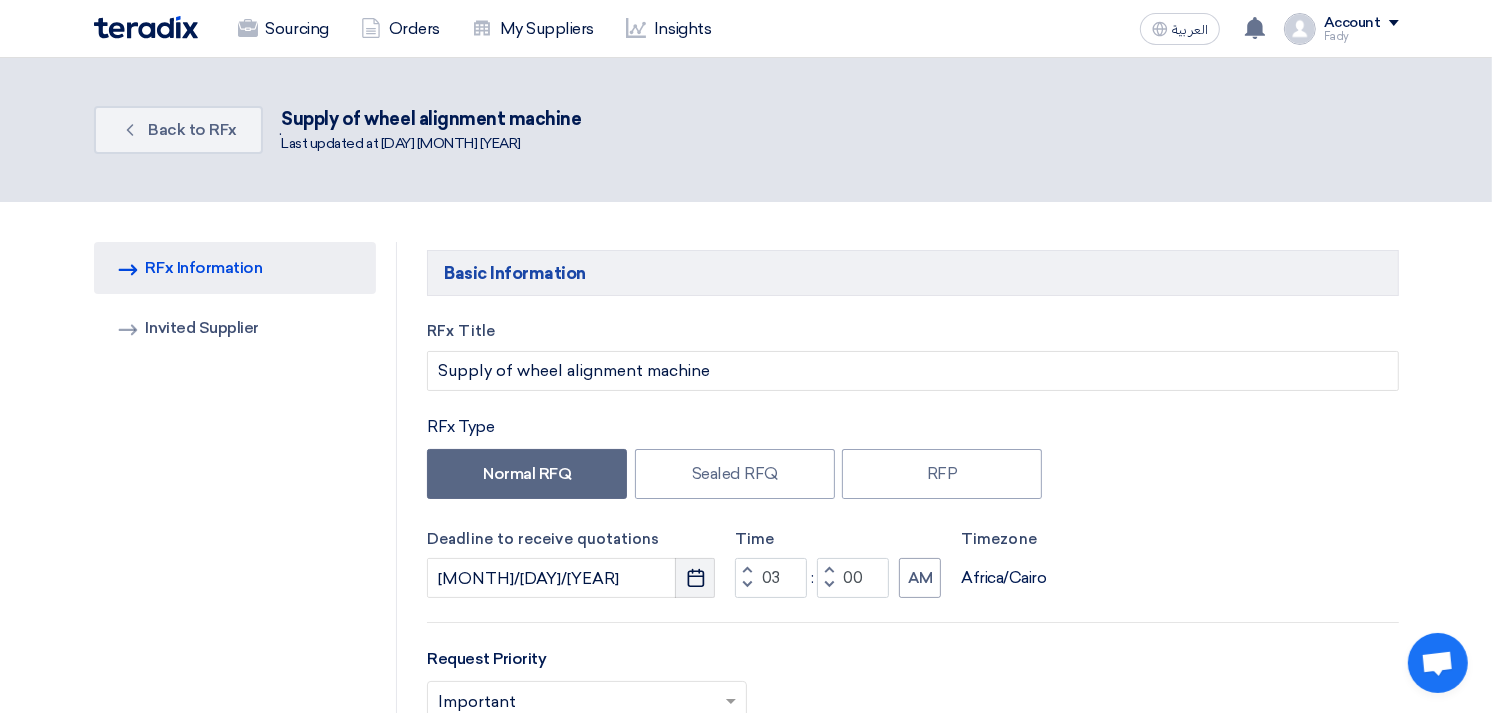 click on "Pick a date" 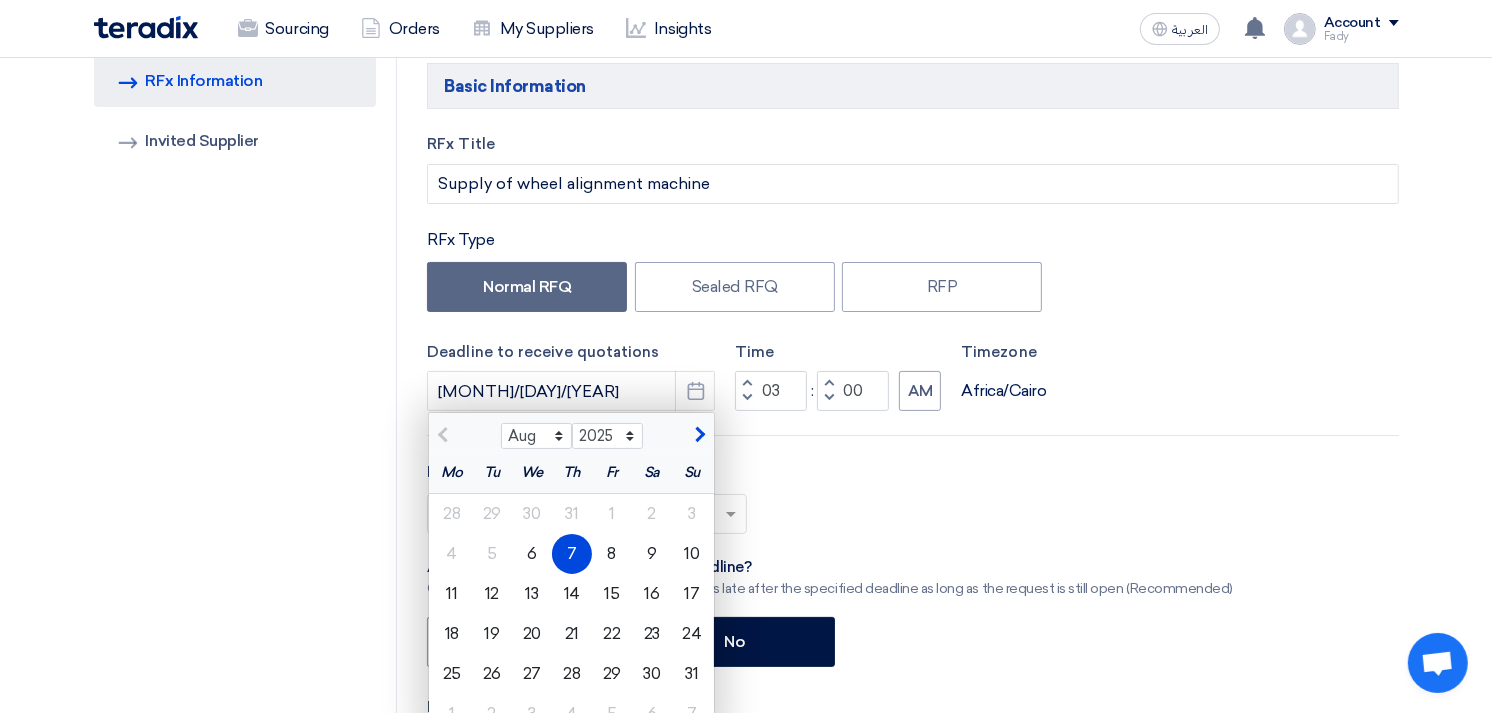 scroll, scrollTop: 222, scrollLeft: 0, axis: vertical 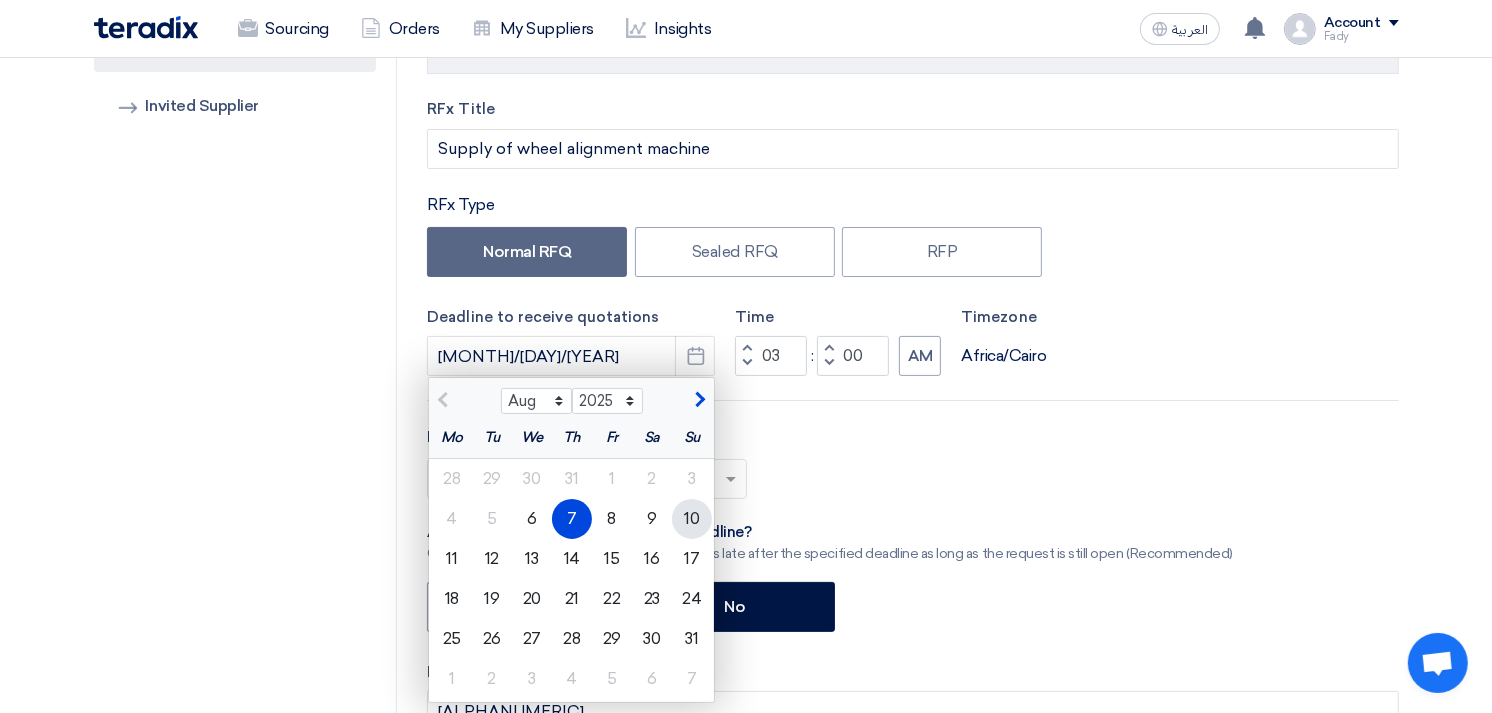 click on "10" 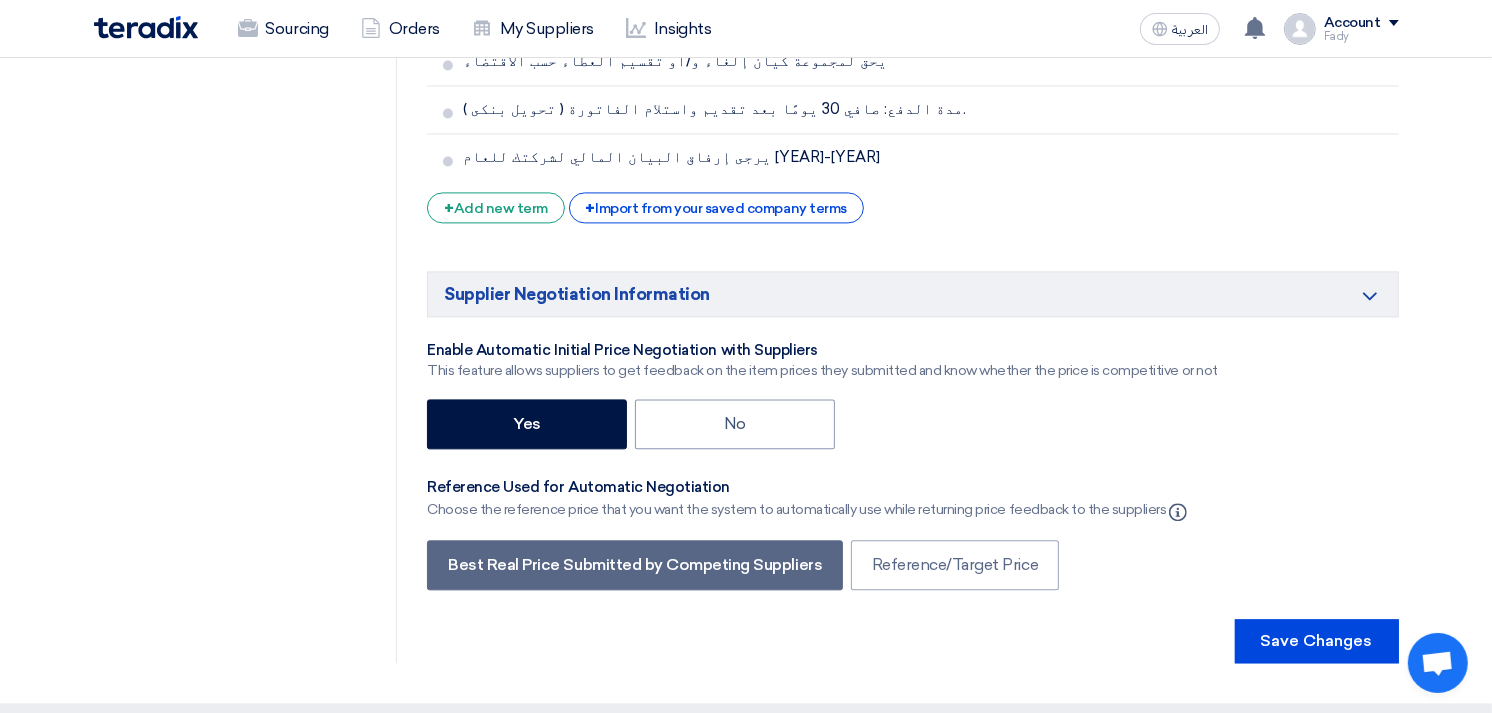 scroll, scrollTop: 3777, scrollLeft: 0, axis: vertical 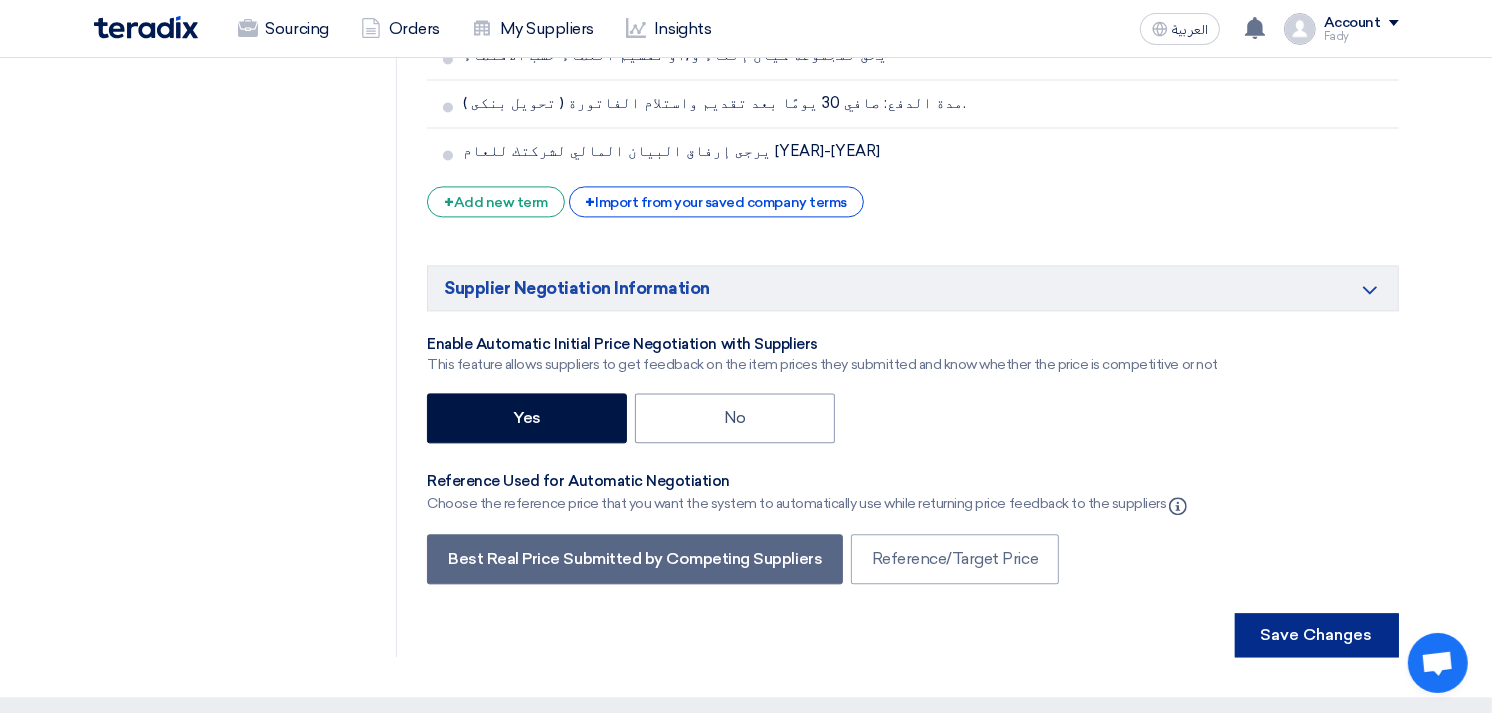 click on "Save Changes" 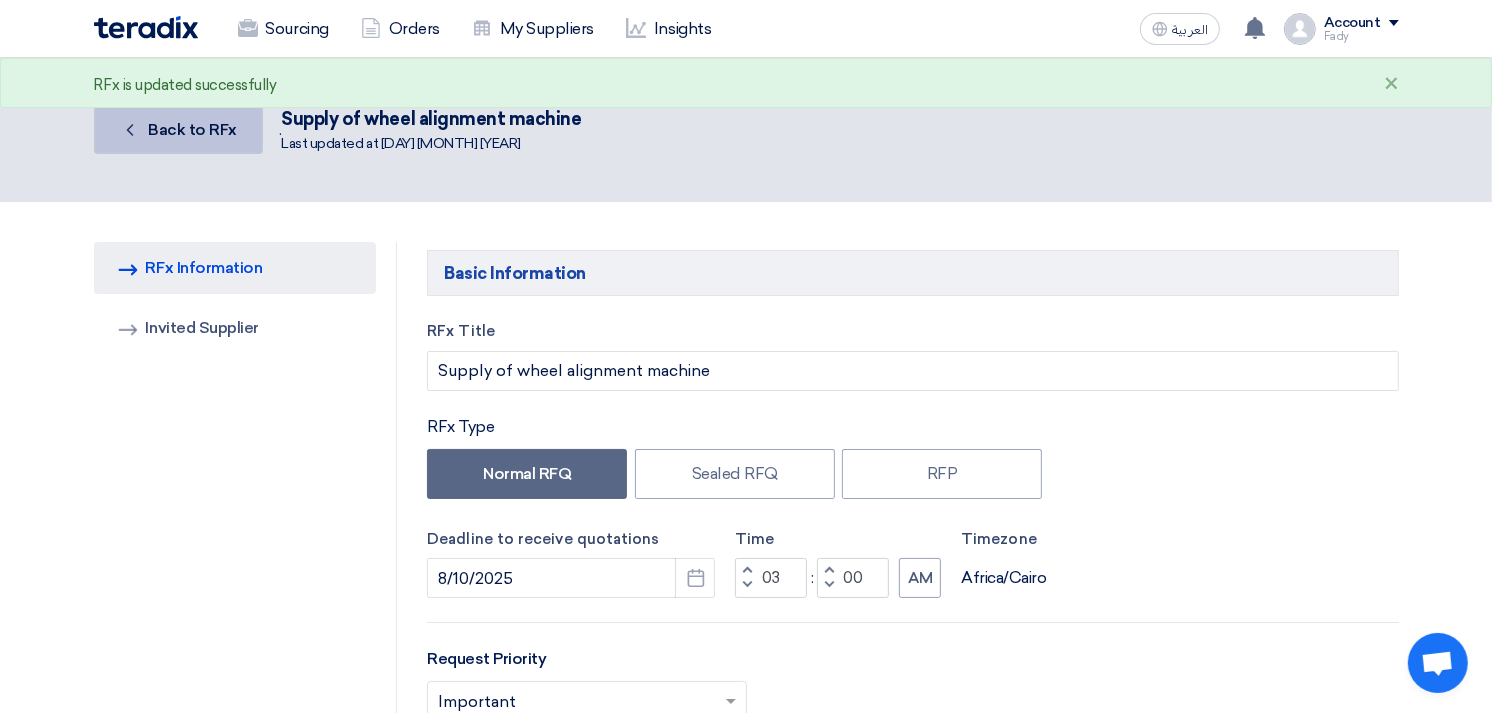 click on "Back
Back to RFx" 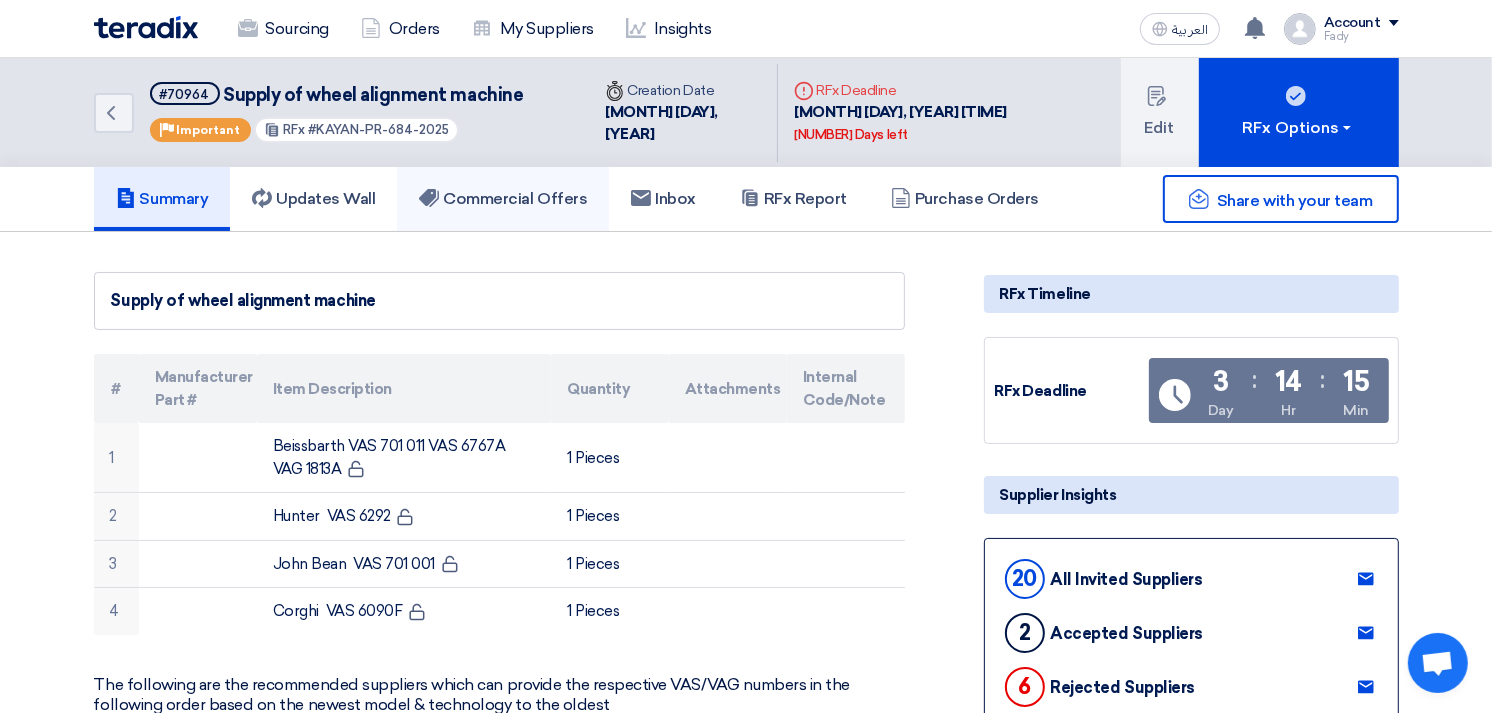 click on "Commercial Offers" 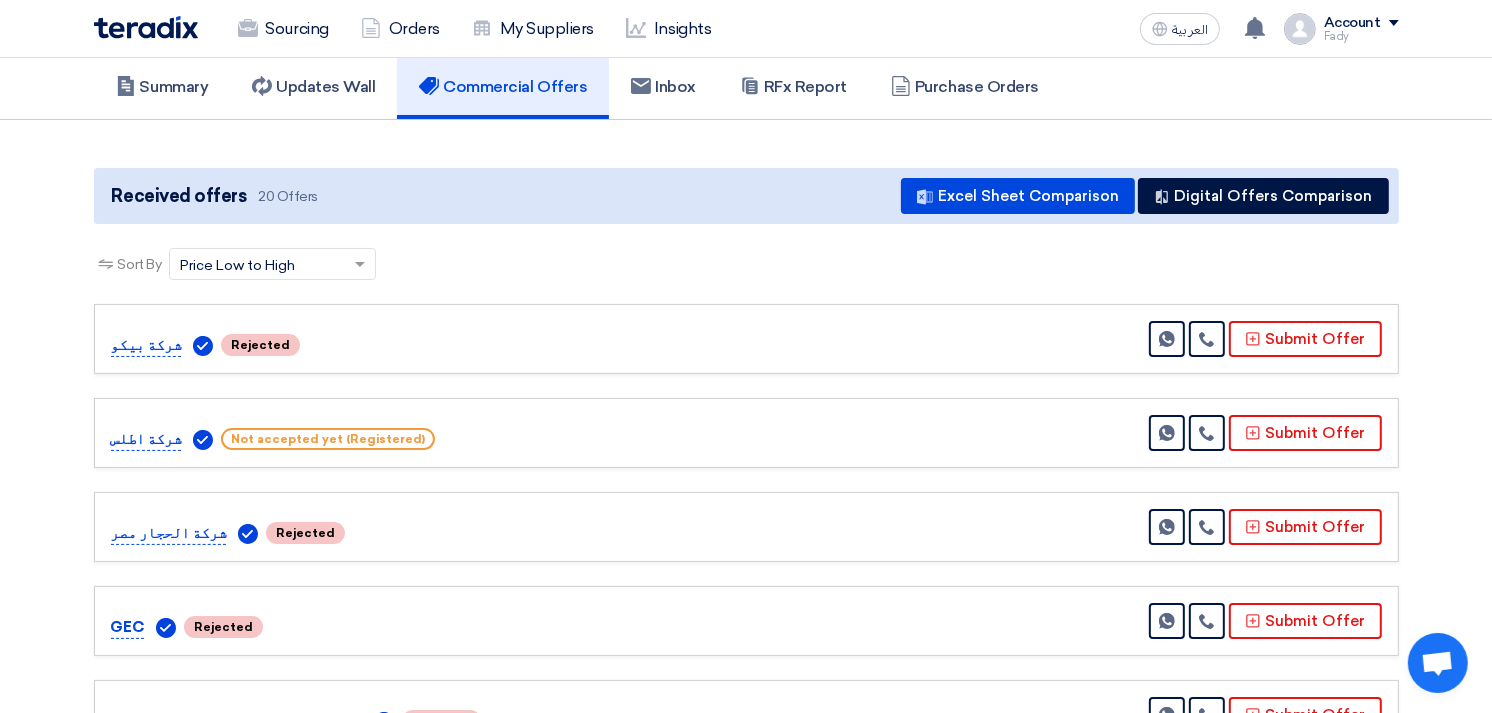 scroll, scrollTop: 111, scrollLeft: 0, axis: vertical 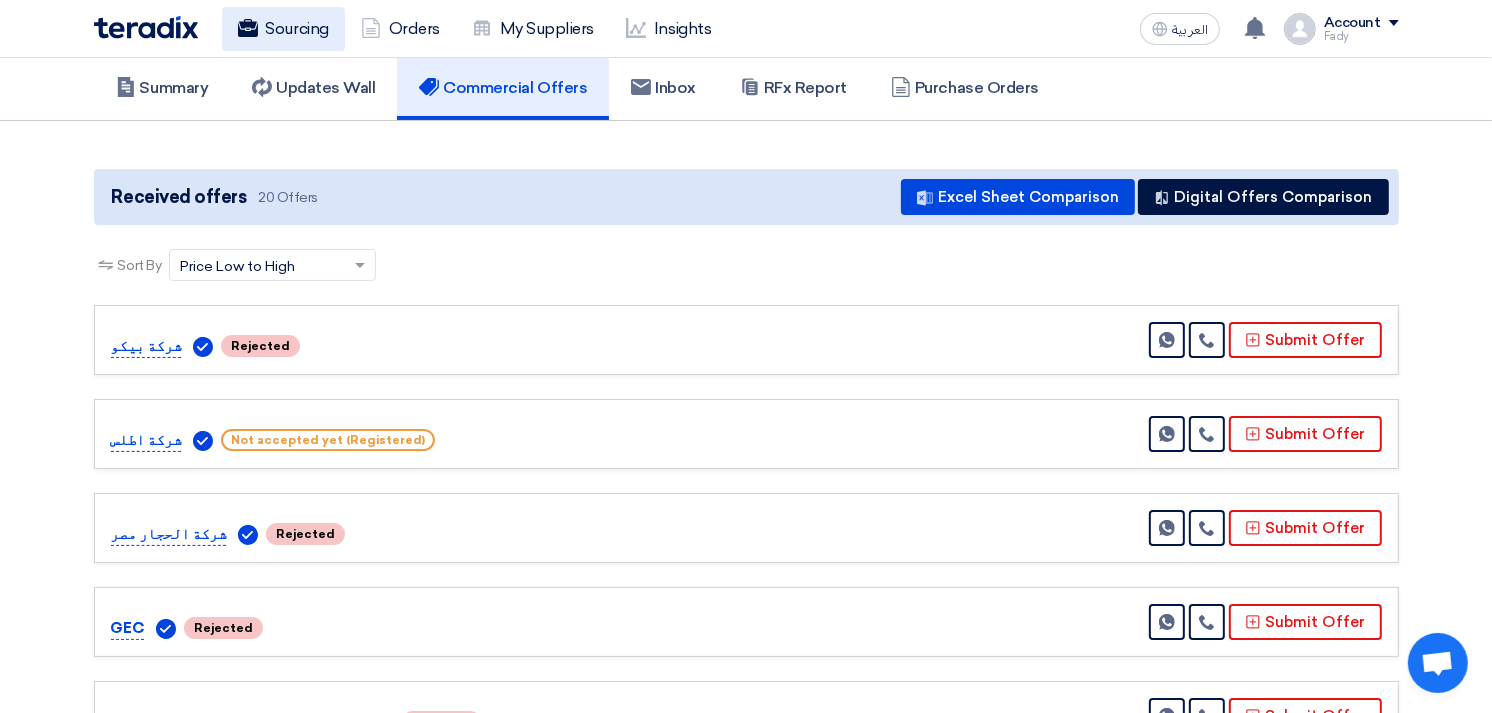 click on "Sourcing" 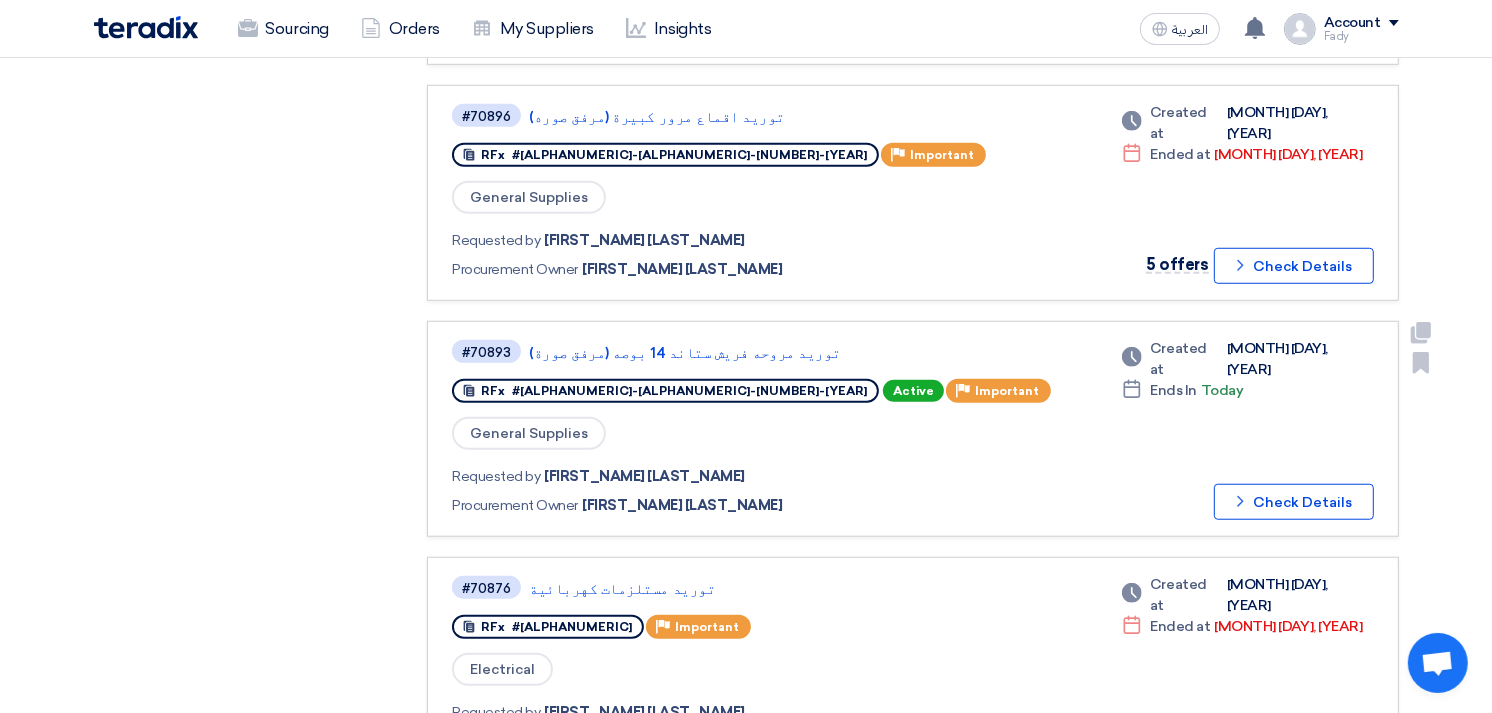 scroll, scrollTop: 1333, scrollLeft: 0, axis: vertical 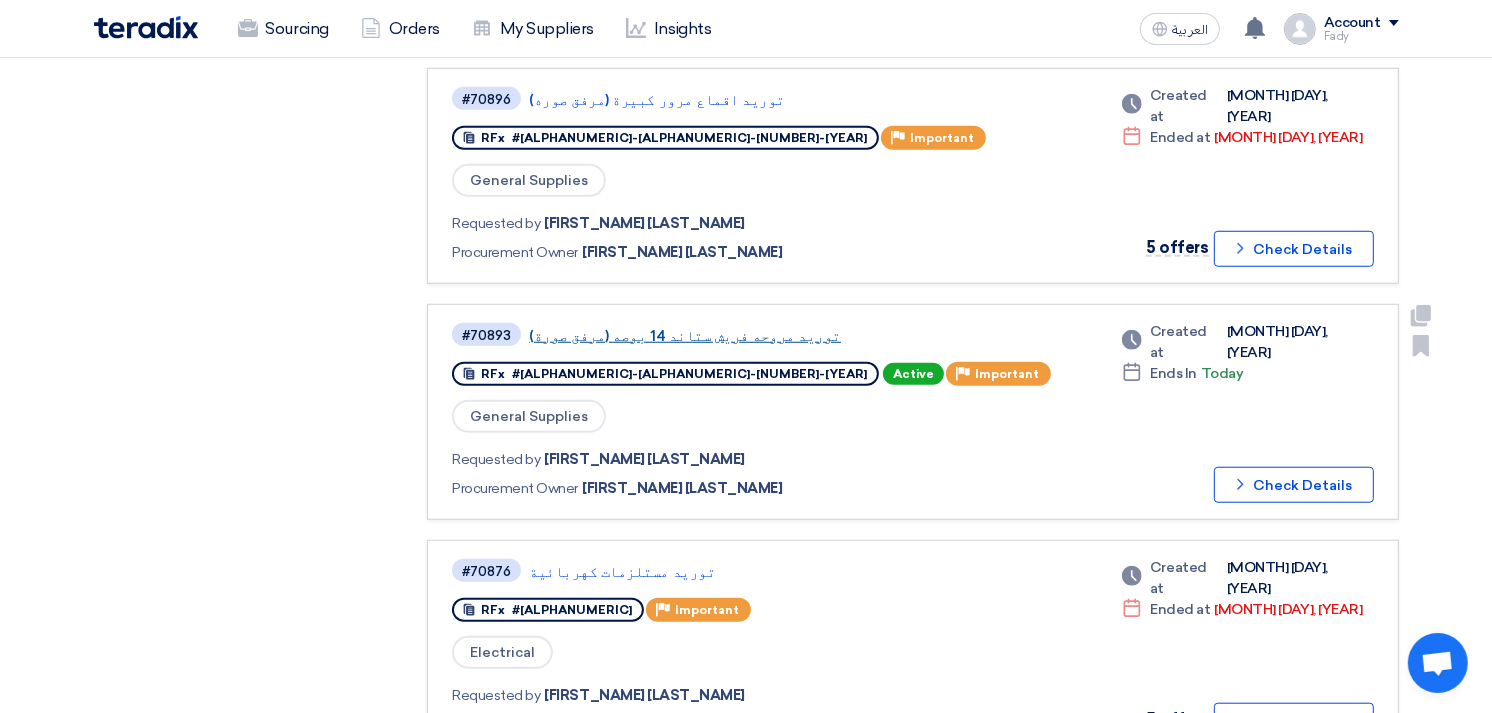 click on "توريد مروحه فريش ستاند 14 بوصه (مرفق صورة)" 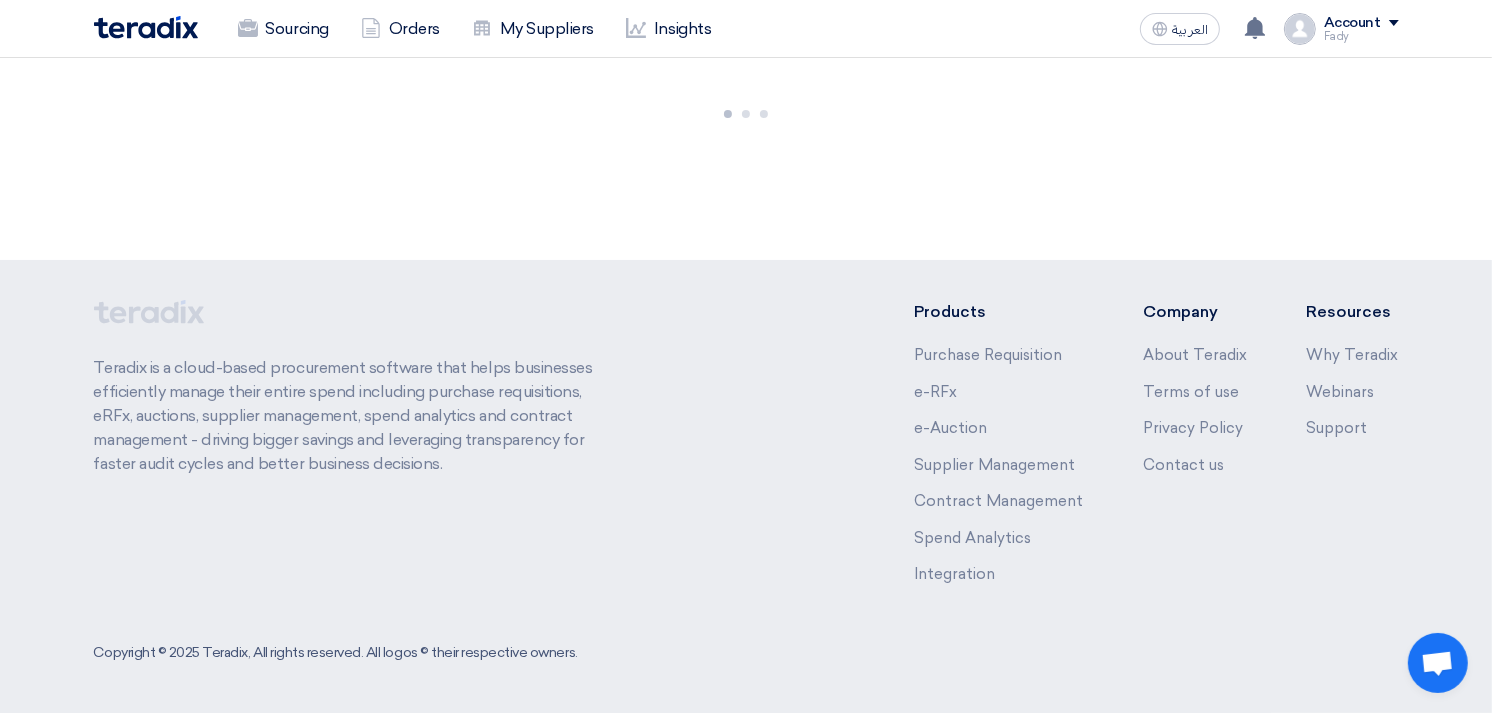 scroll, scrollTop: 0, scrollLeft: 0, axis: both 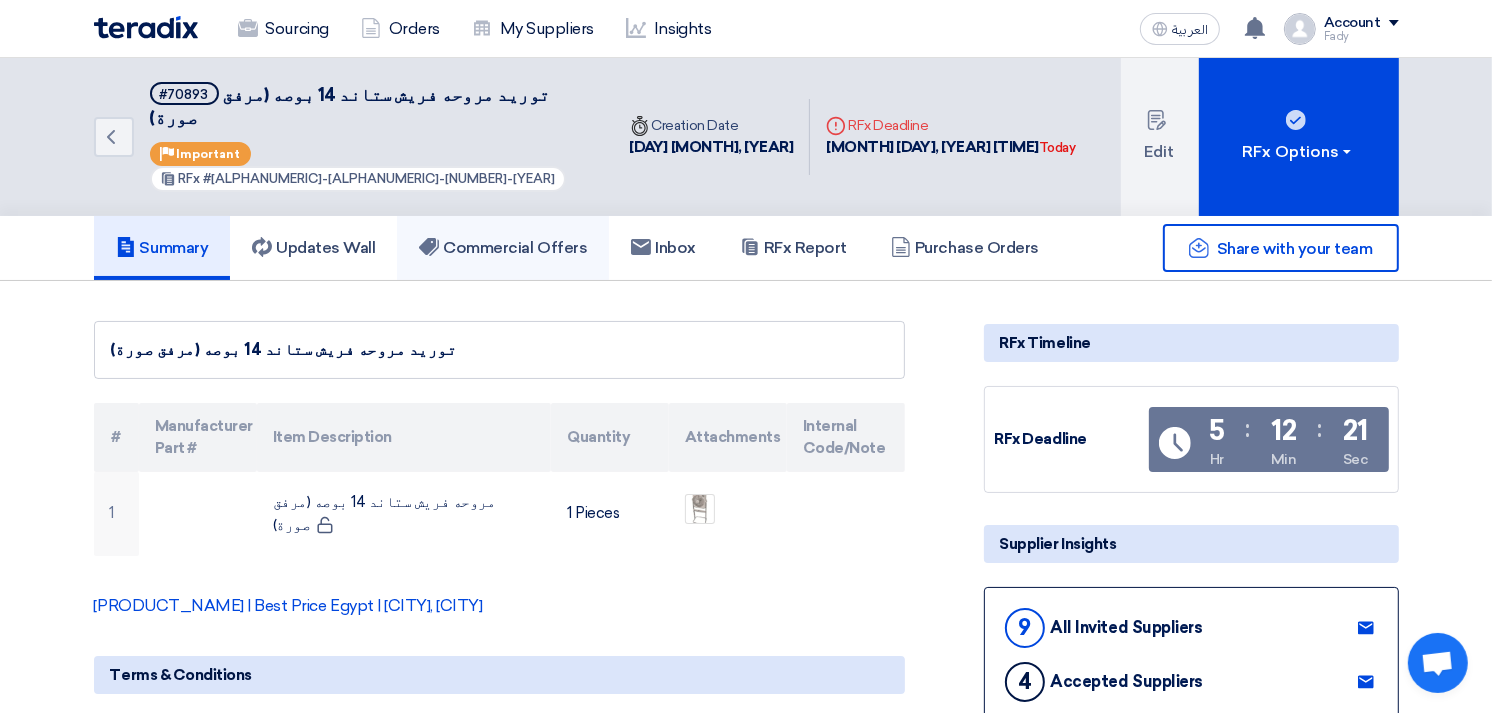 click on "Commercial Offers" 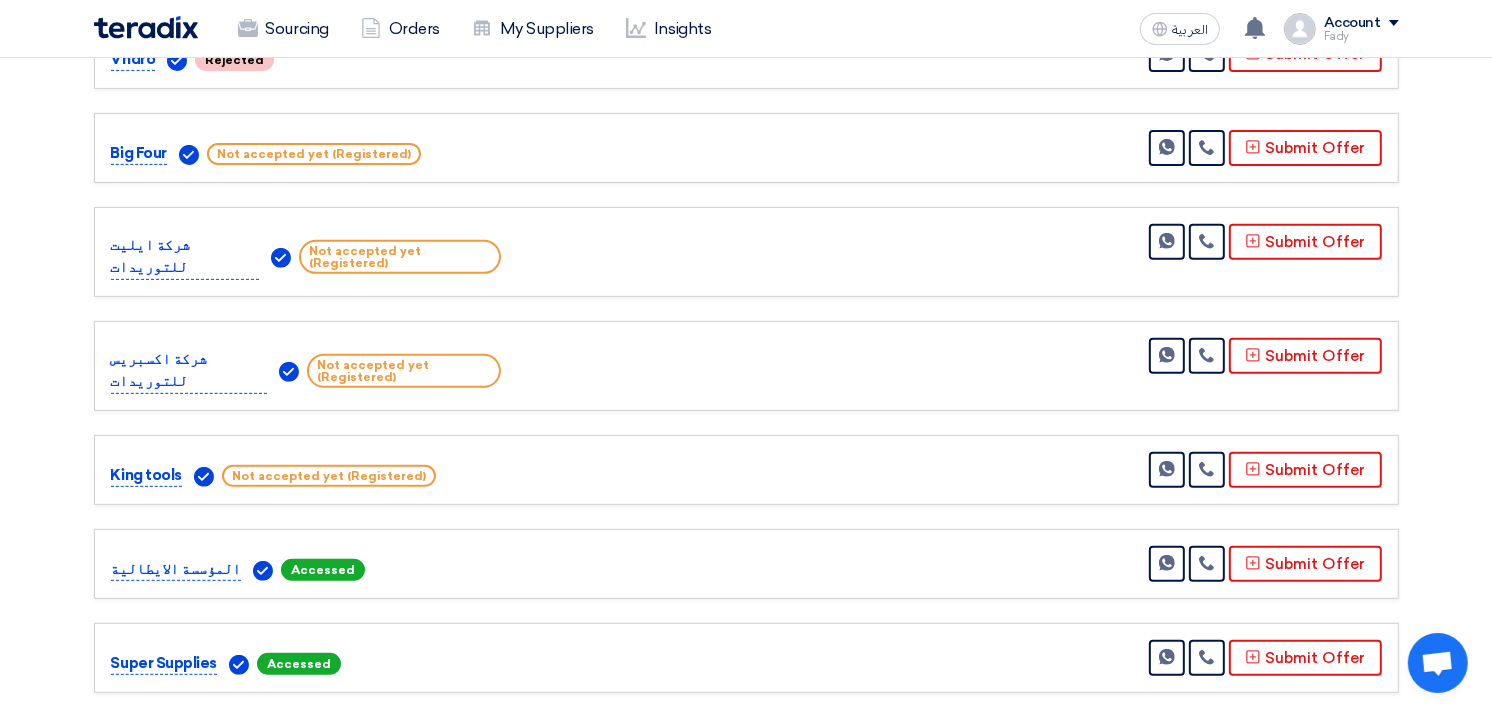 scroll, scrollTop: 666, scrollLeft: 0, axis: vertical 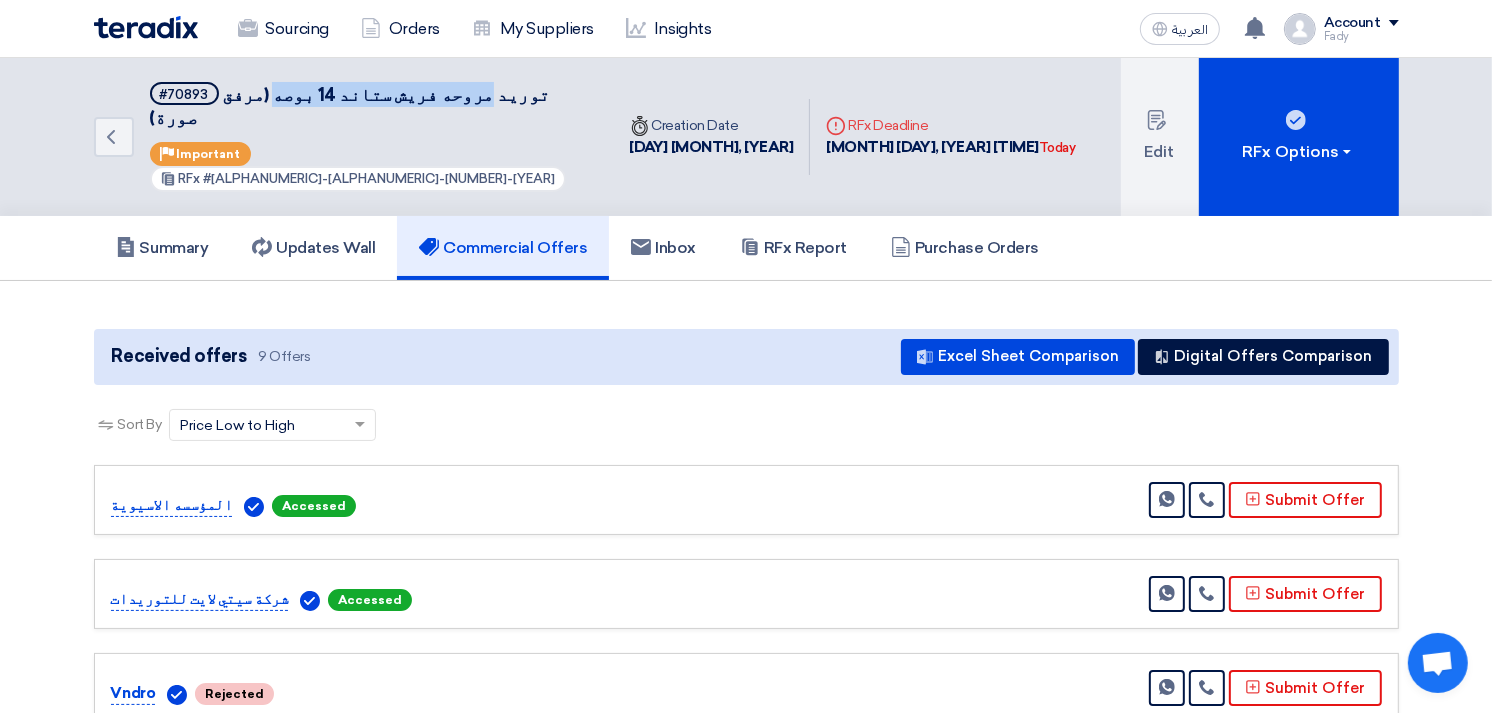 drag, startPoint x: 478, startPoint y: 93, endPoint x: 305, endPoint y: 92, distance: 173.00288 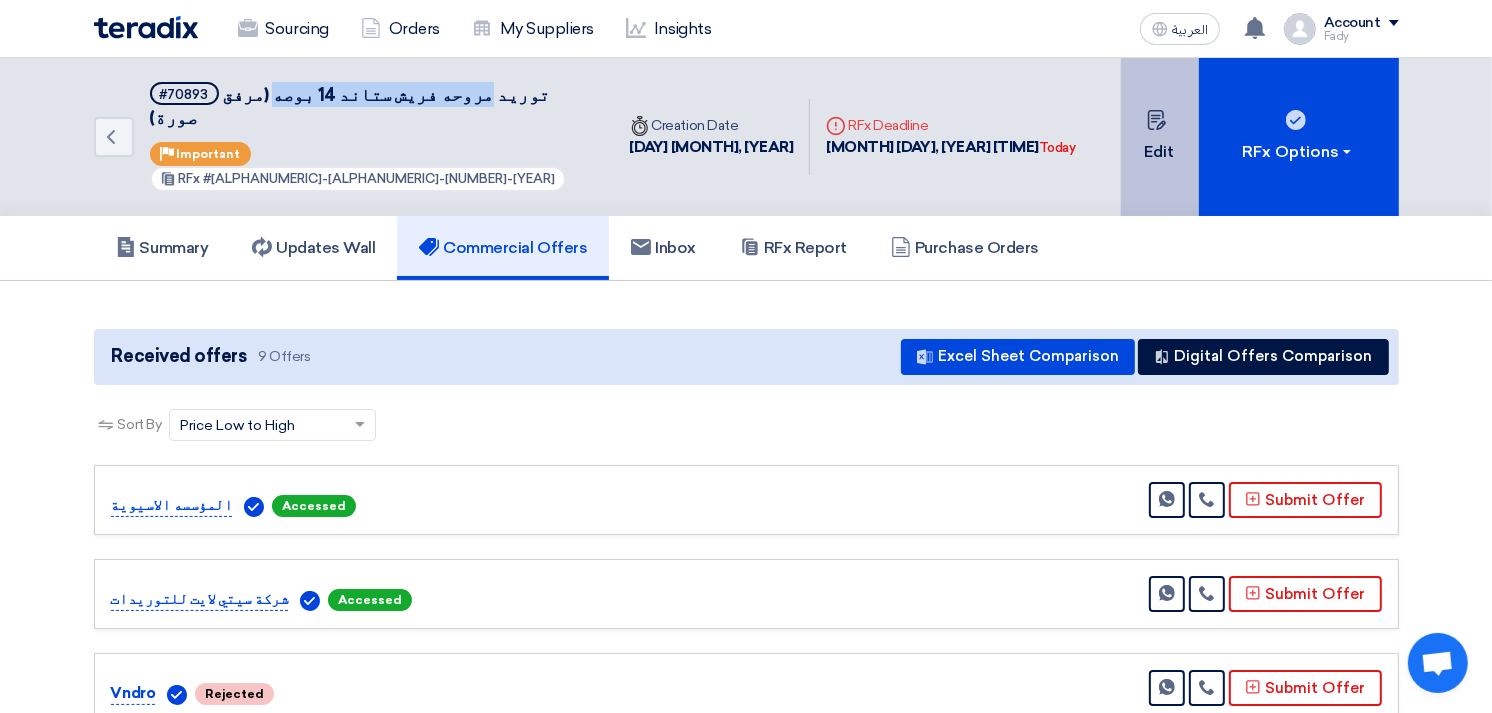 click on "Edit" 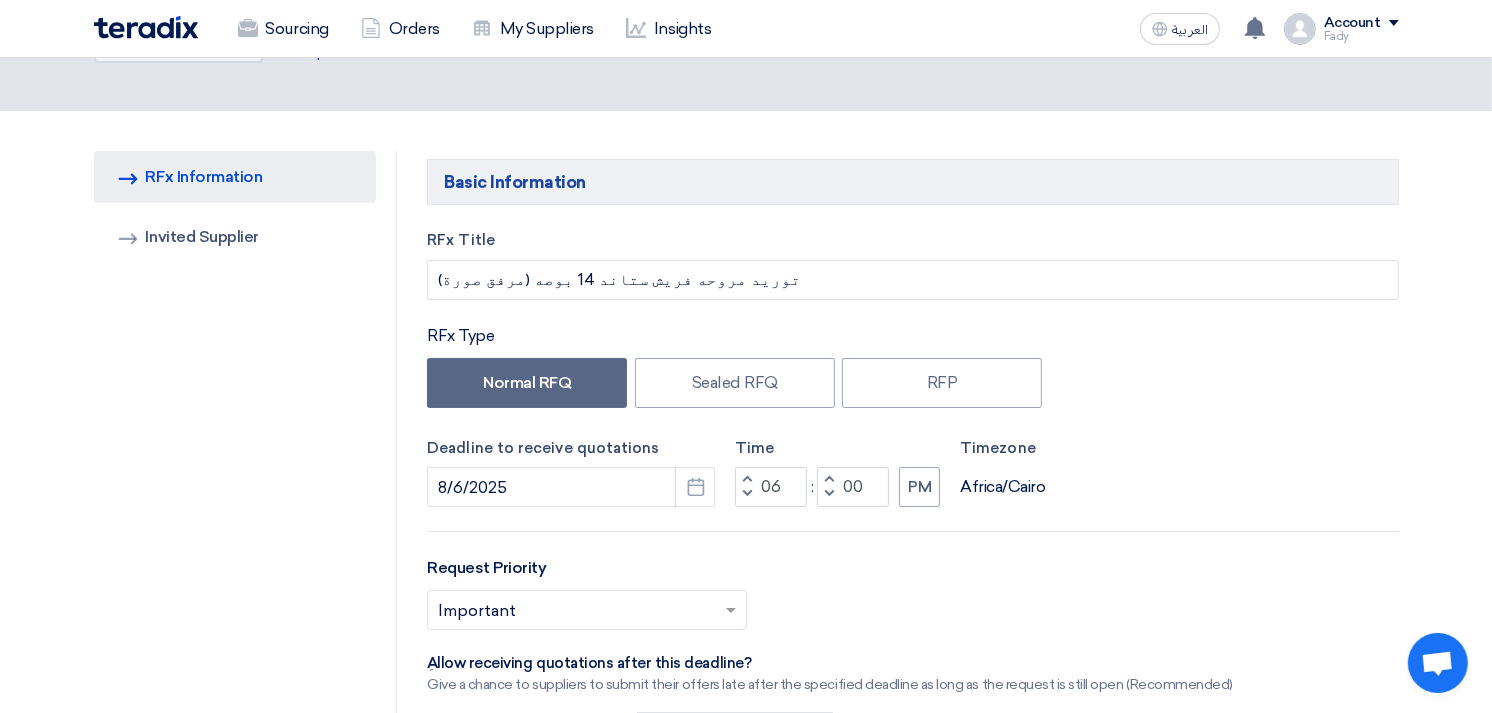 scroll, scrollTop: 333, scrollLeft: 0, axis: vertical 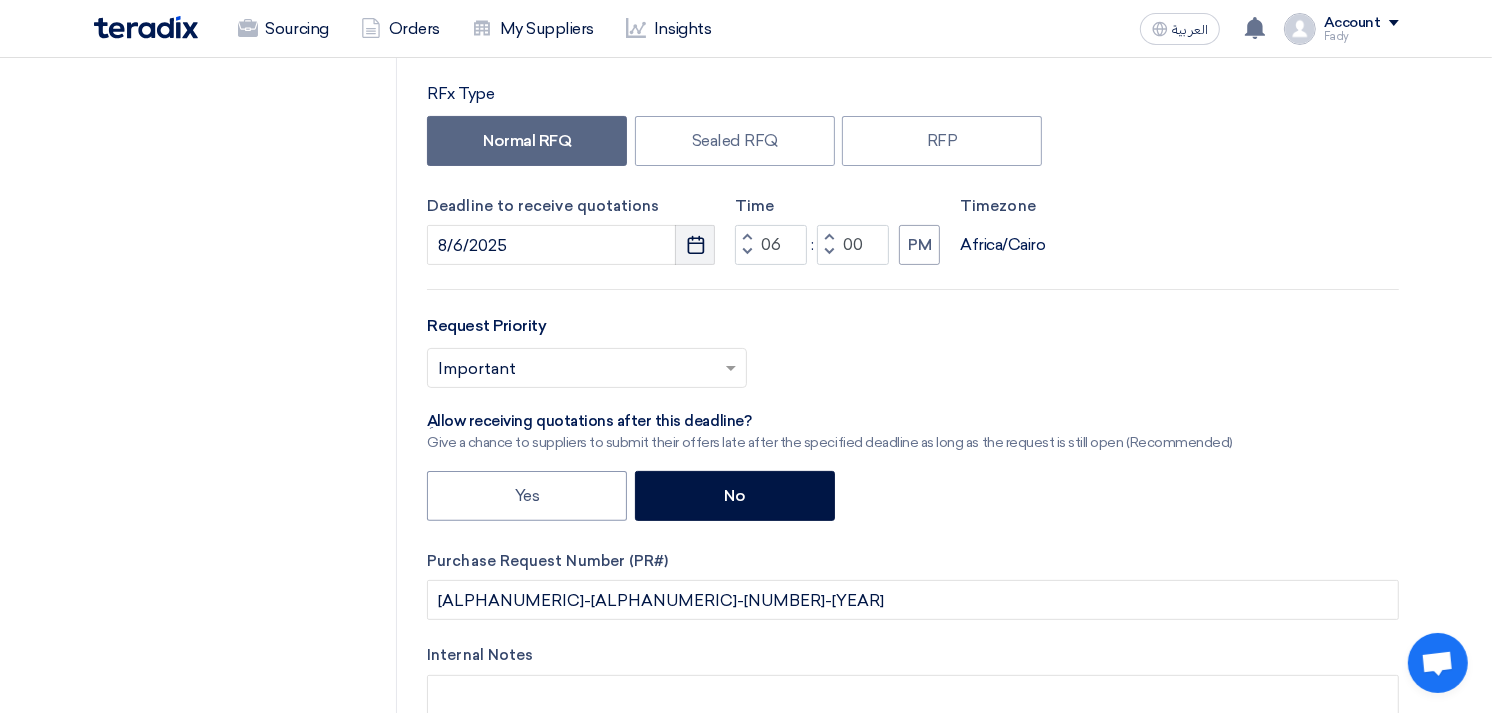 click 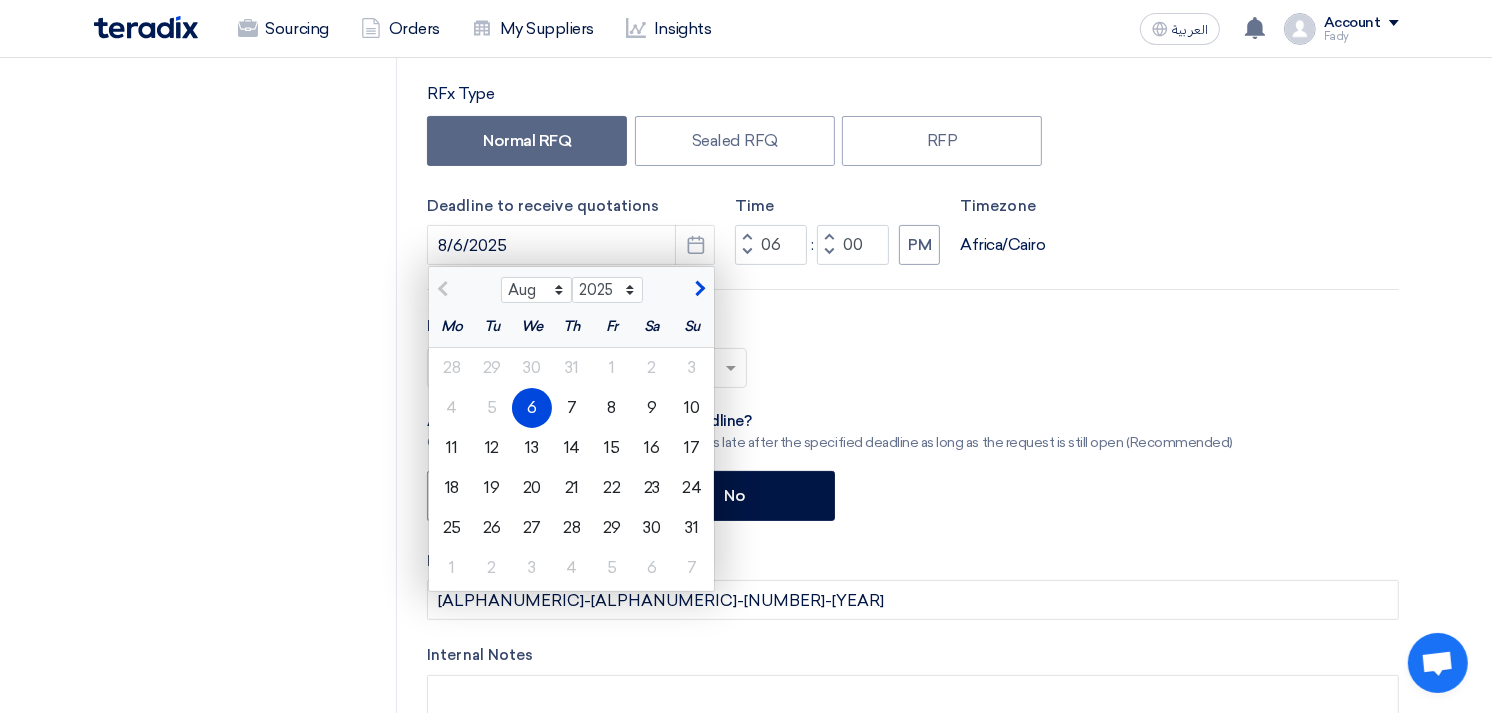 click on "RFx Title
توريد مروحه فريش ستاند 14 بوصه (مرفق صورة)
RFx Type
Normal RFQ
Sealed RFQ
RFP
Deadline to receive quotations
[MONTH]/[DAY]/[YEAR]
[MONTH] [MONTH] [MONTH] [MONTH]
[YEAR] [YEAR] [YEAR] [YEAR] [YEAR] [YEAR] [YEAR] [YEAR] [YEAR] [YEAR] [YEAR]
Mo
Tu
We
Th
Fr
Sa
Su
28 1" 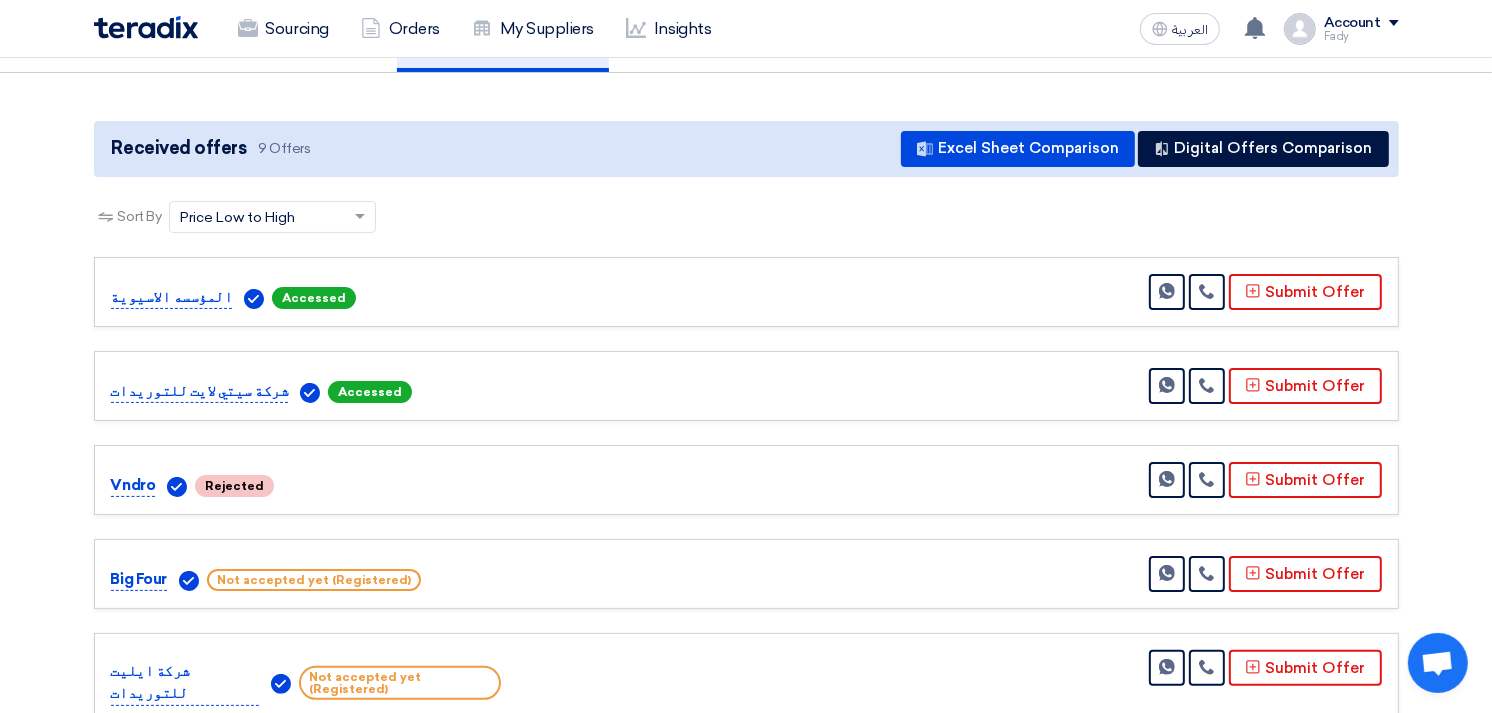 scroll, scrollTop: 0, scrollLeft: 0, axis: both 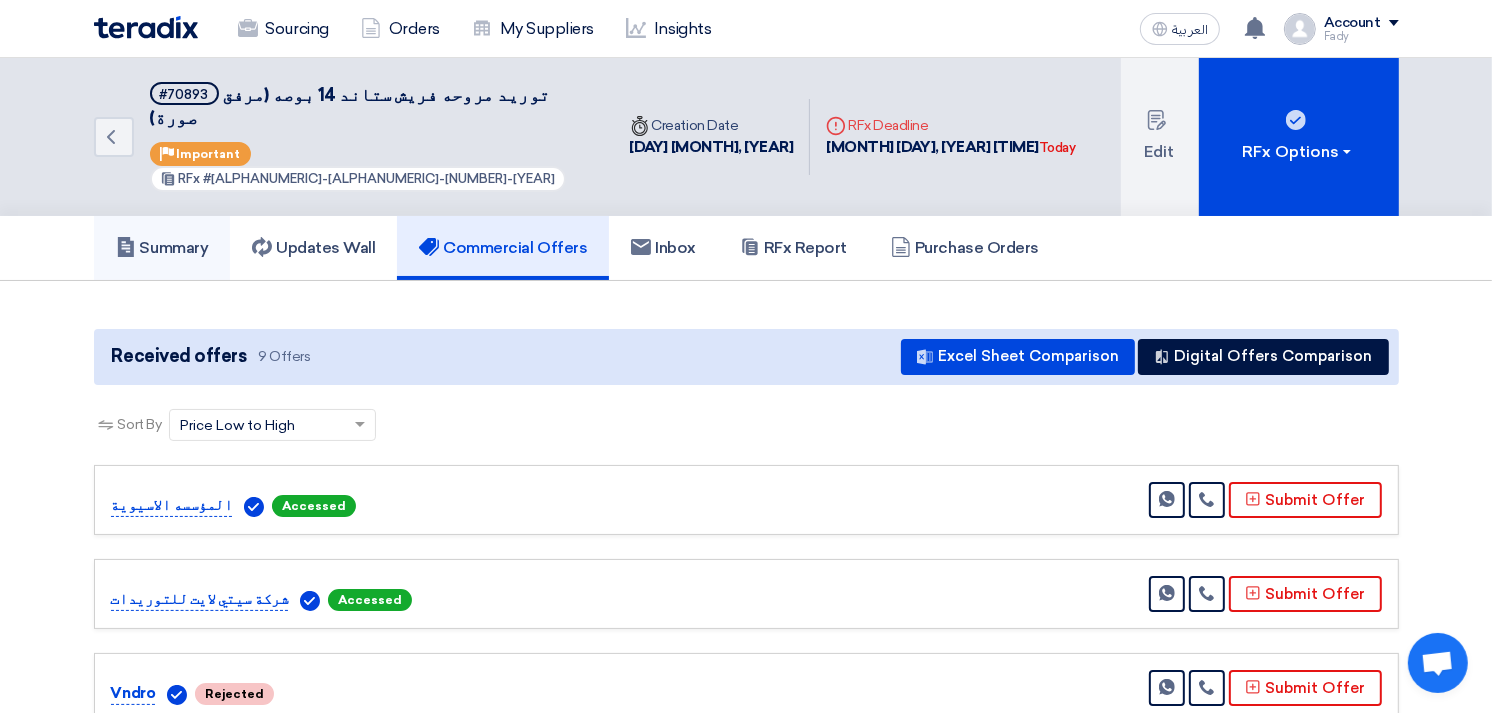 click on "Summary" 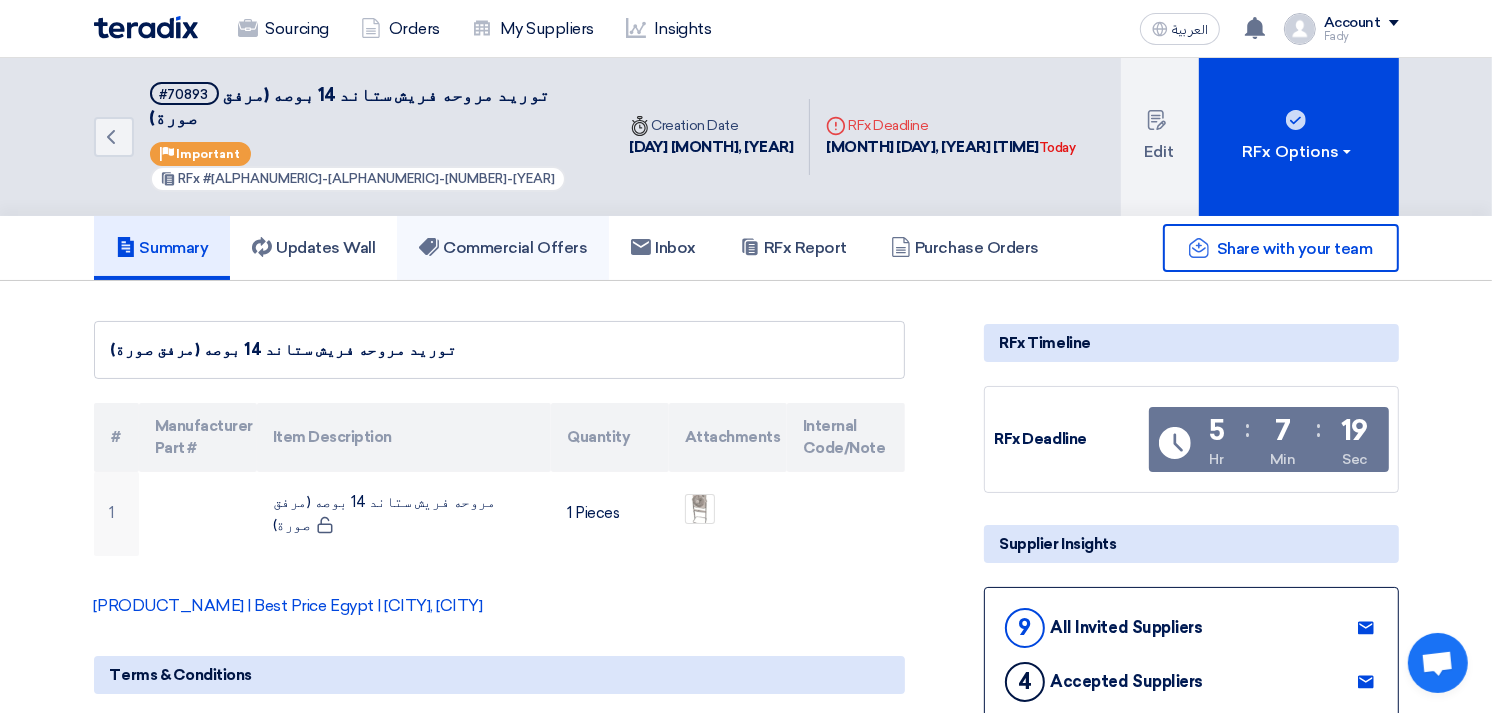 click on "Commercial Offers" 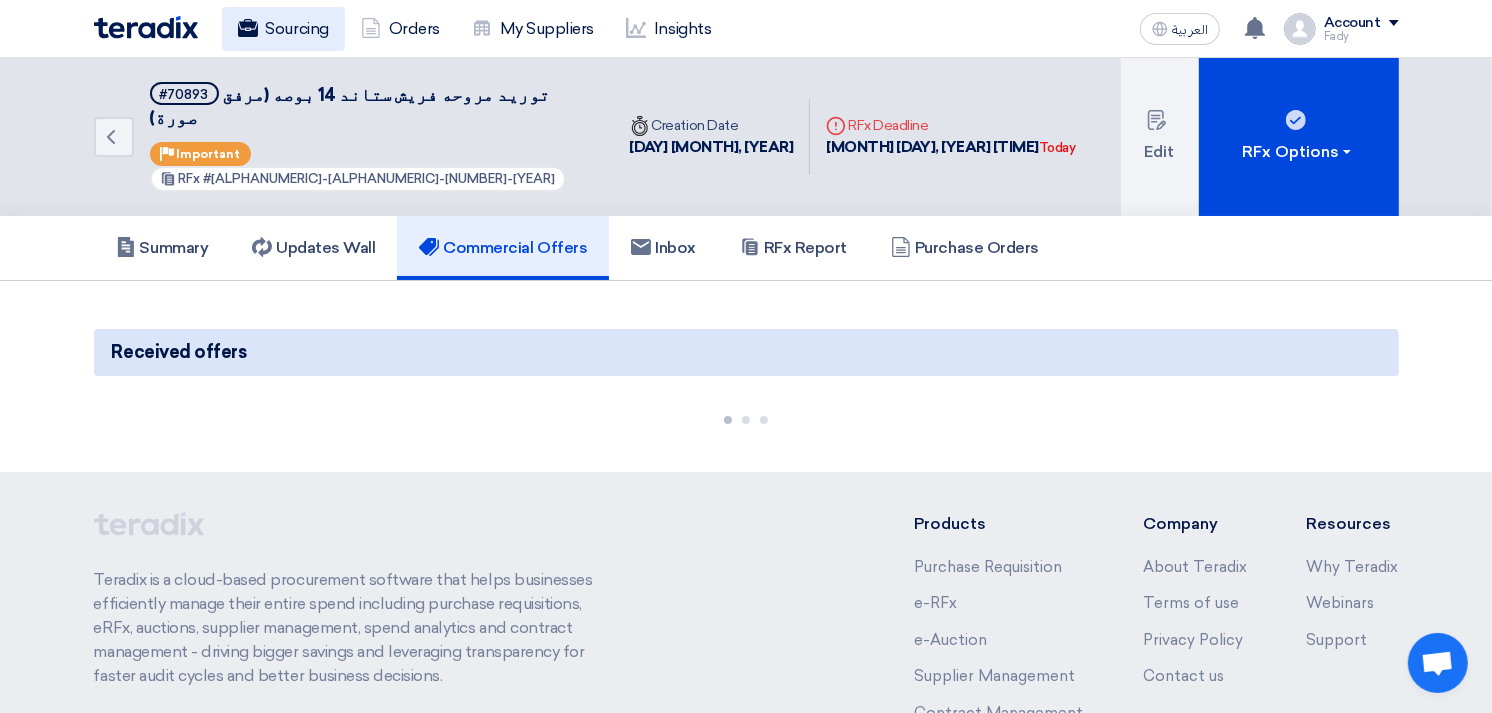 click on "Sourcing" 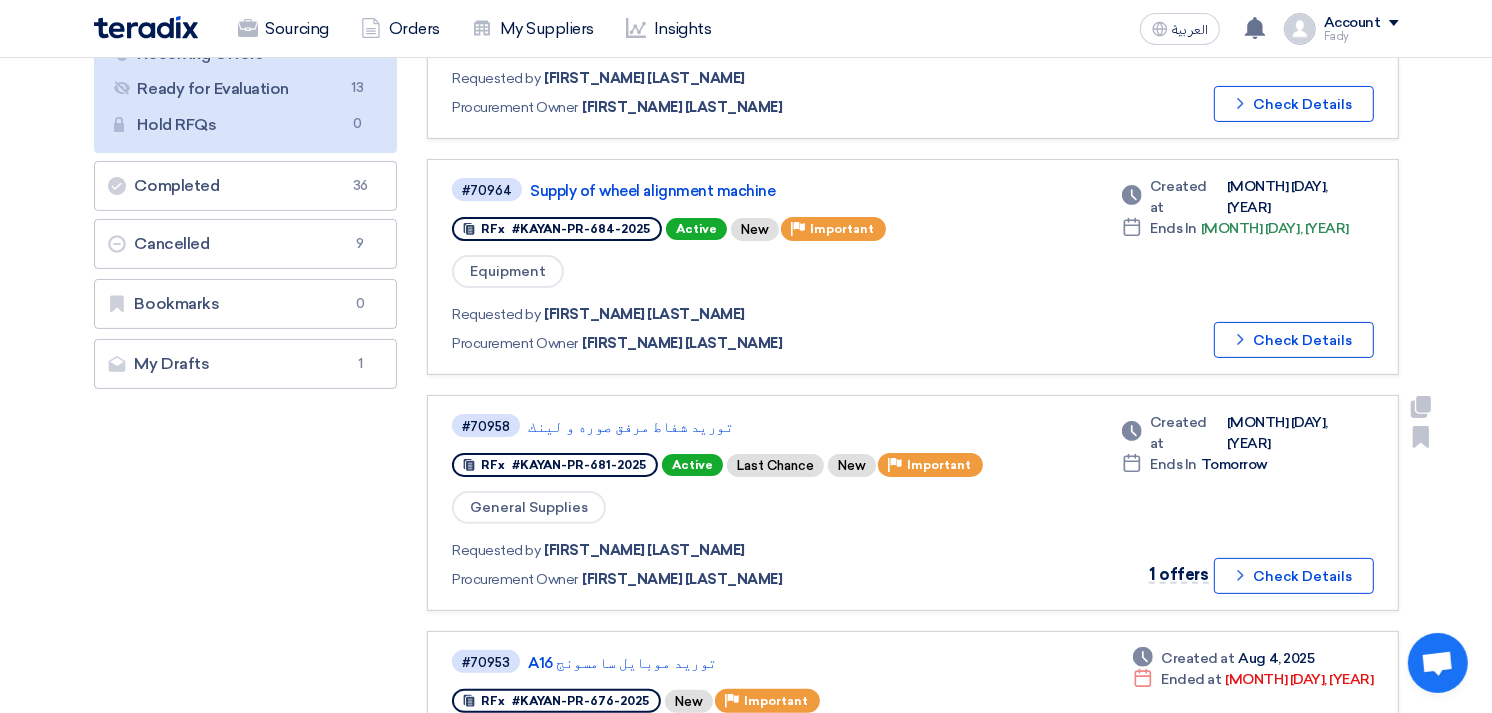 scroll, scrollTop: 333, scrollLeft: 0, axis: vertical 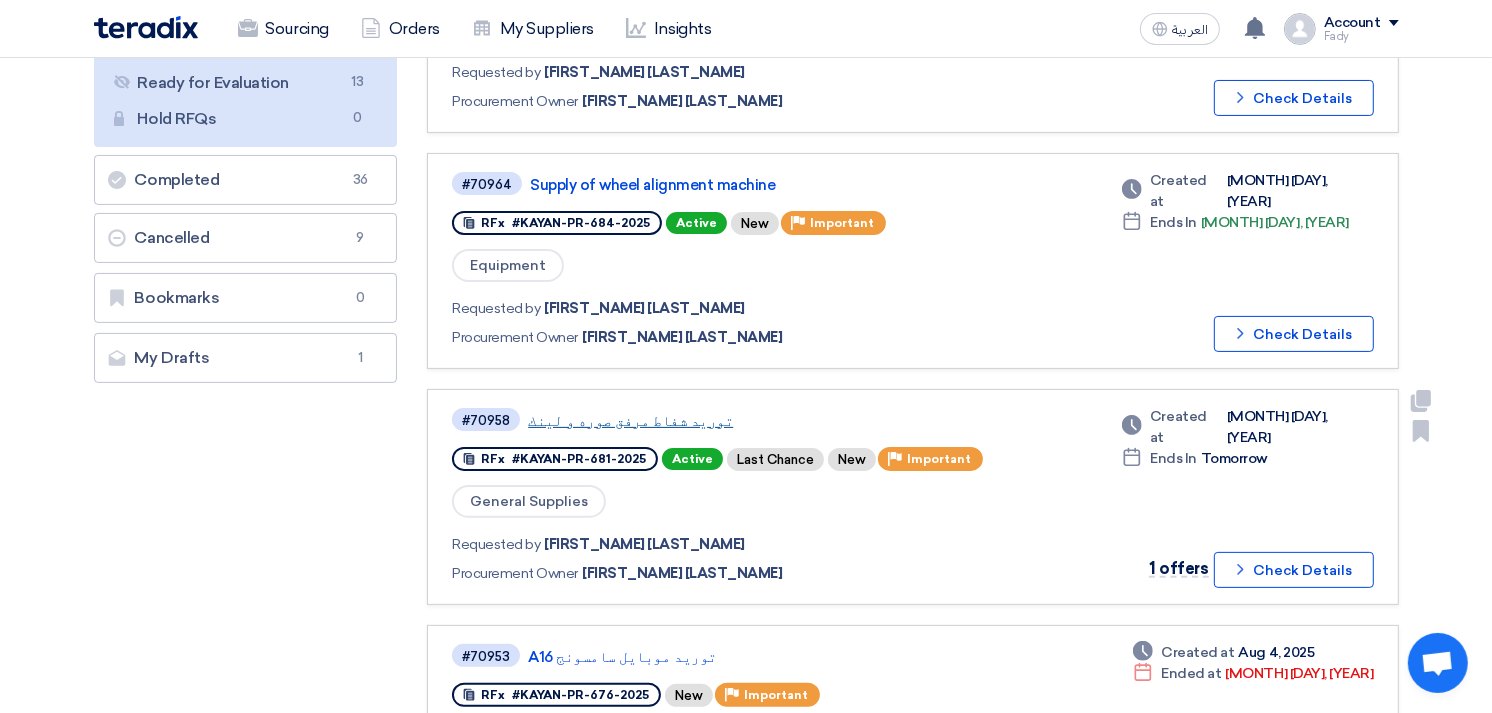 click on "توريد شفاط مرفق صوره و لينك" 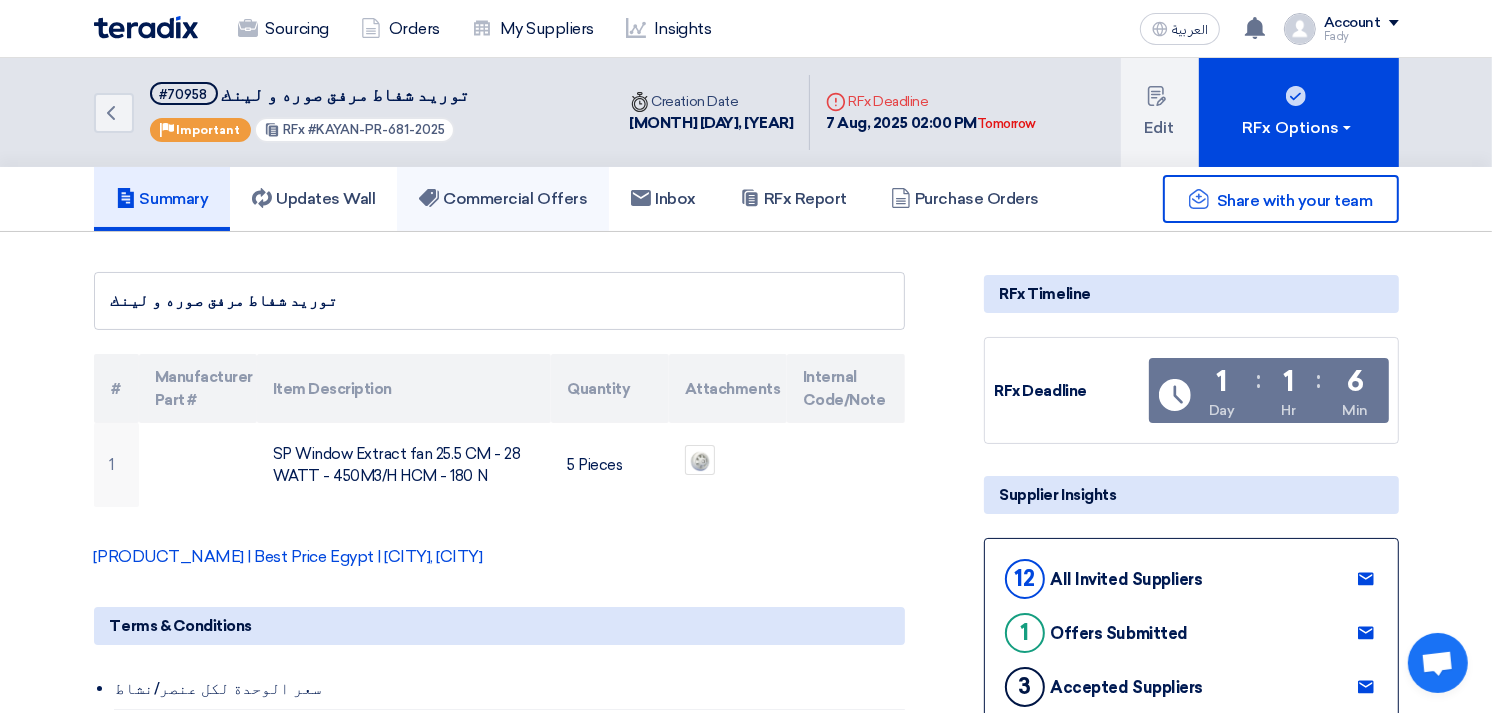 click on "Commercial Offers" 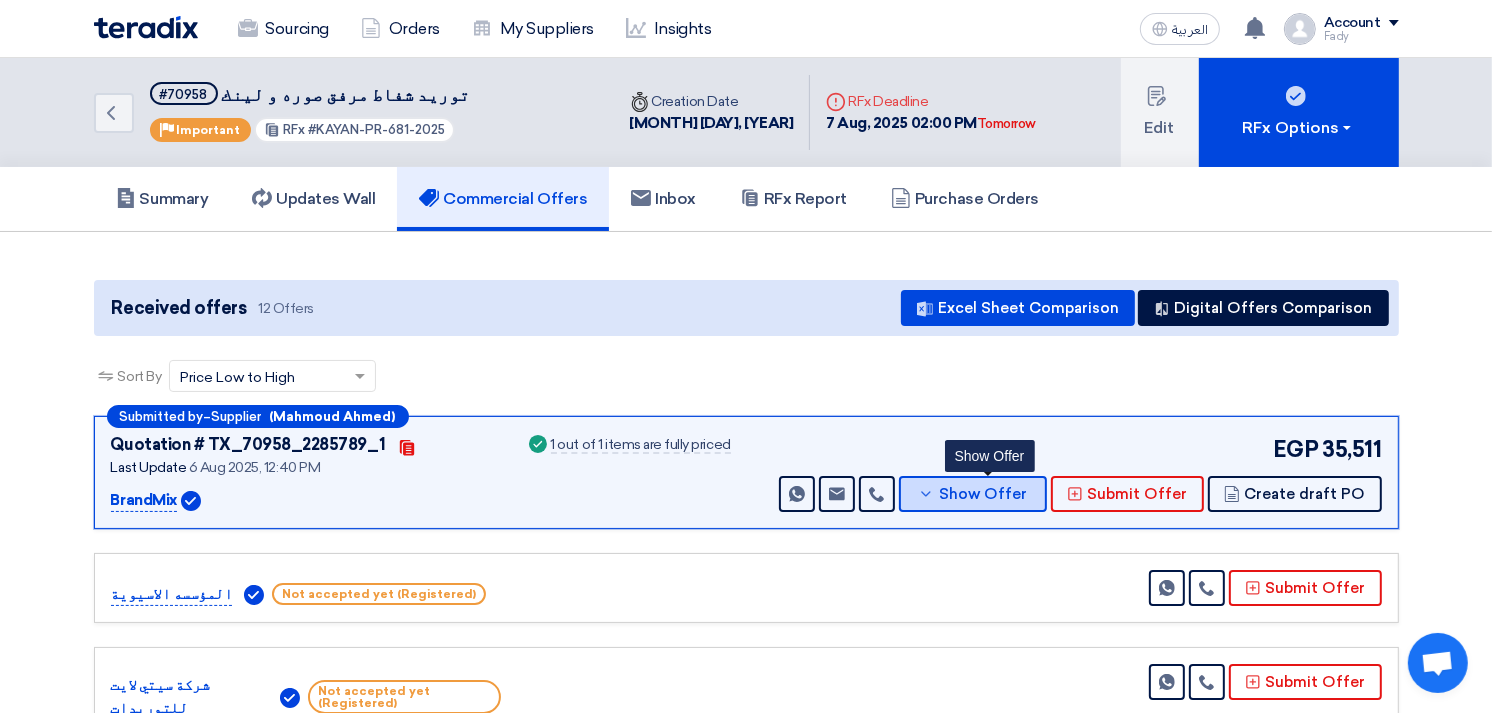 click on "Show Offer" at bounding box center (983, 494) 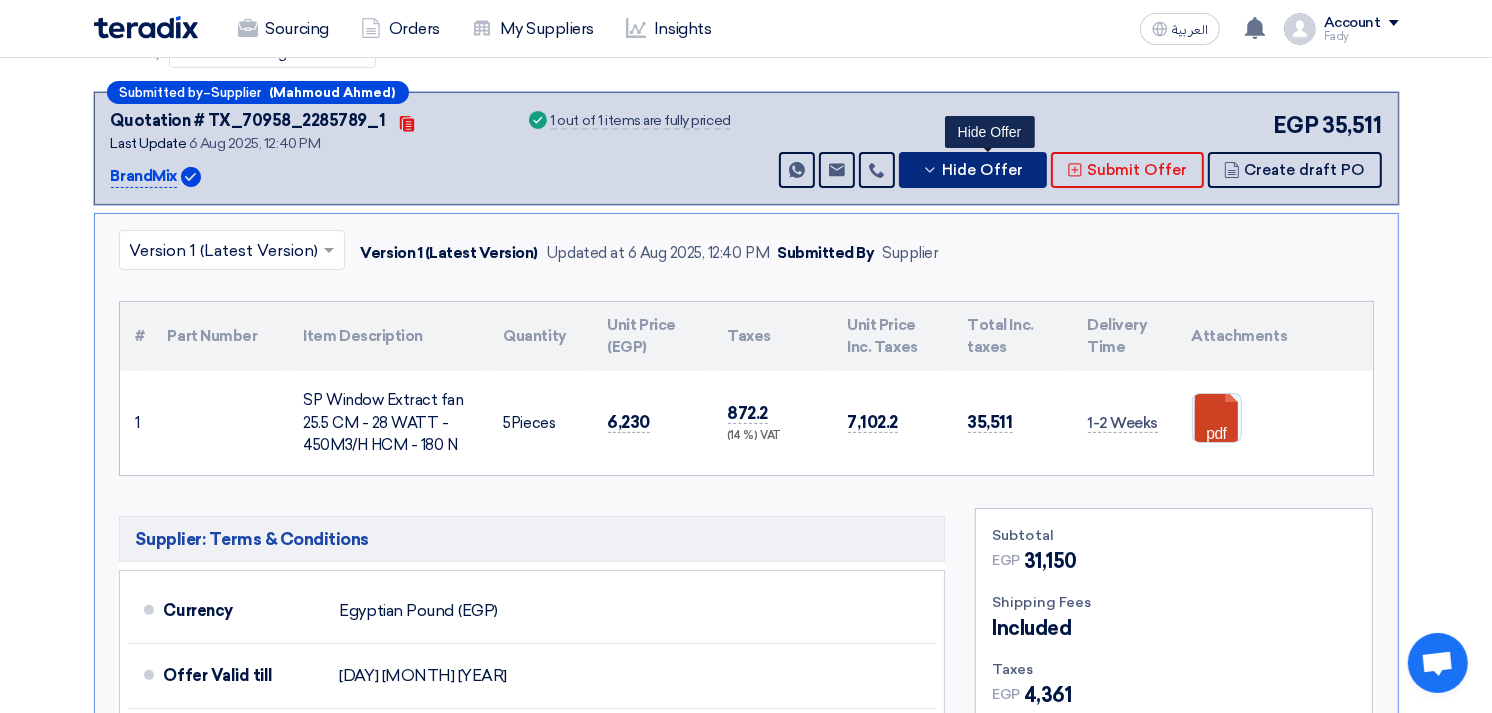 scroll, scrollTop: 333, scrollLeft: 0, axis: vertical 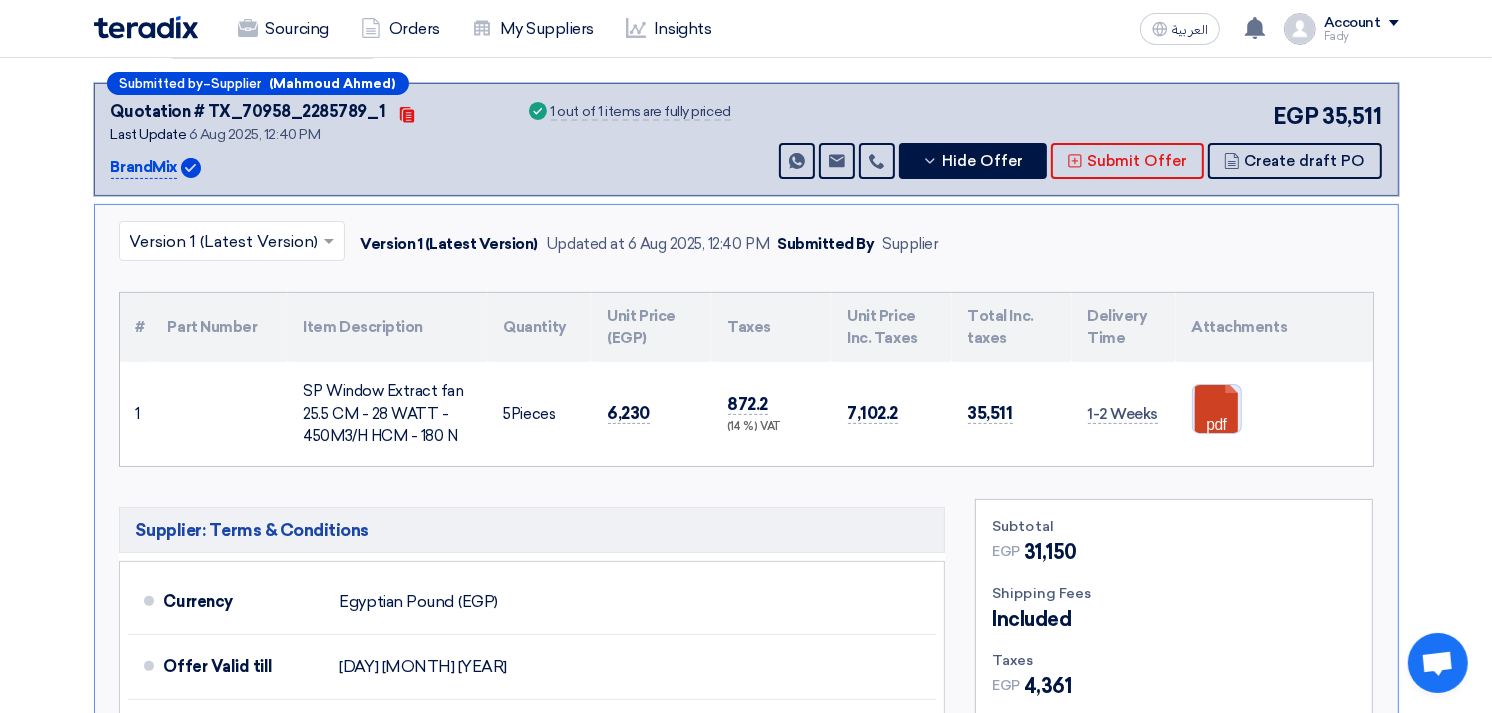 click at bounding box center (1273, 445) 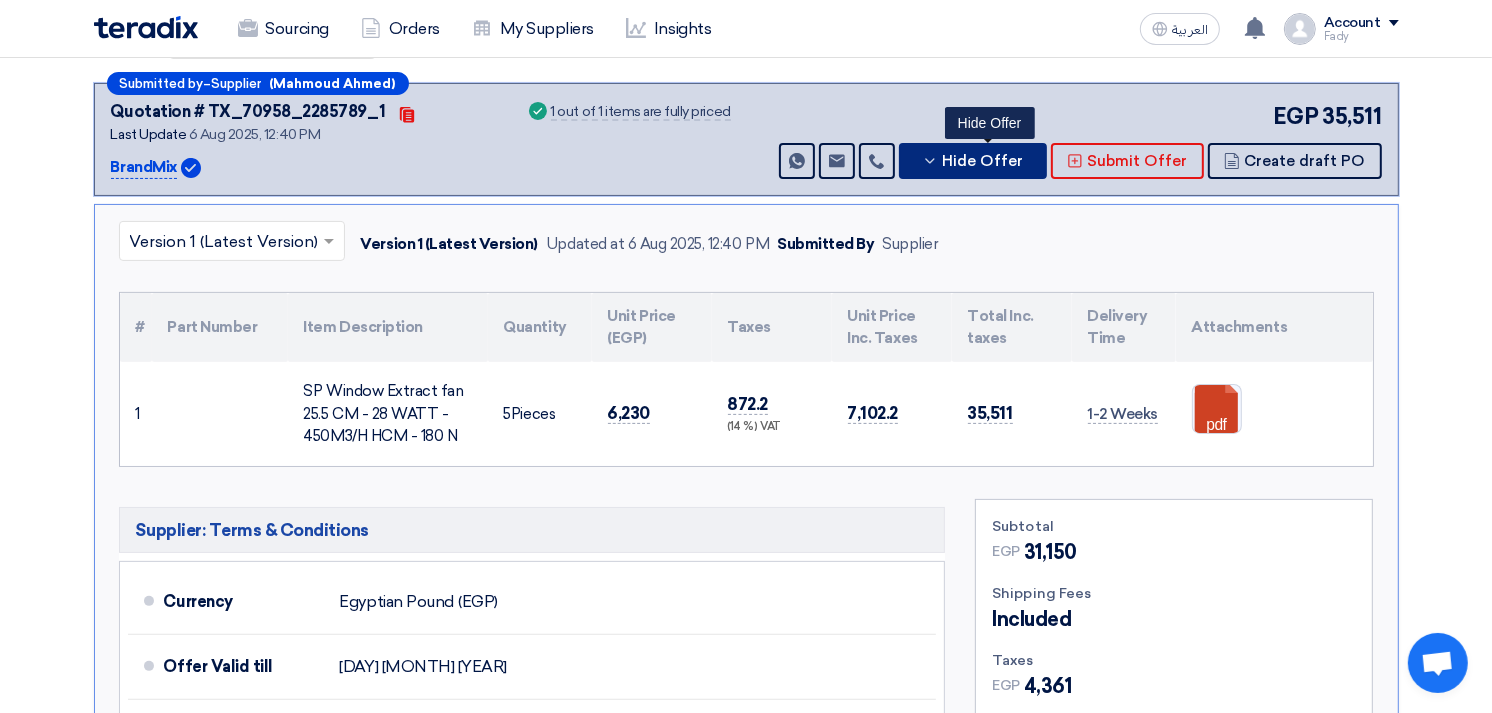 click on "Hide Offer" at bounding box center [983, 161] 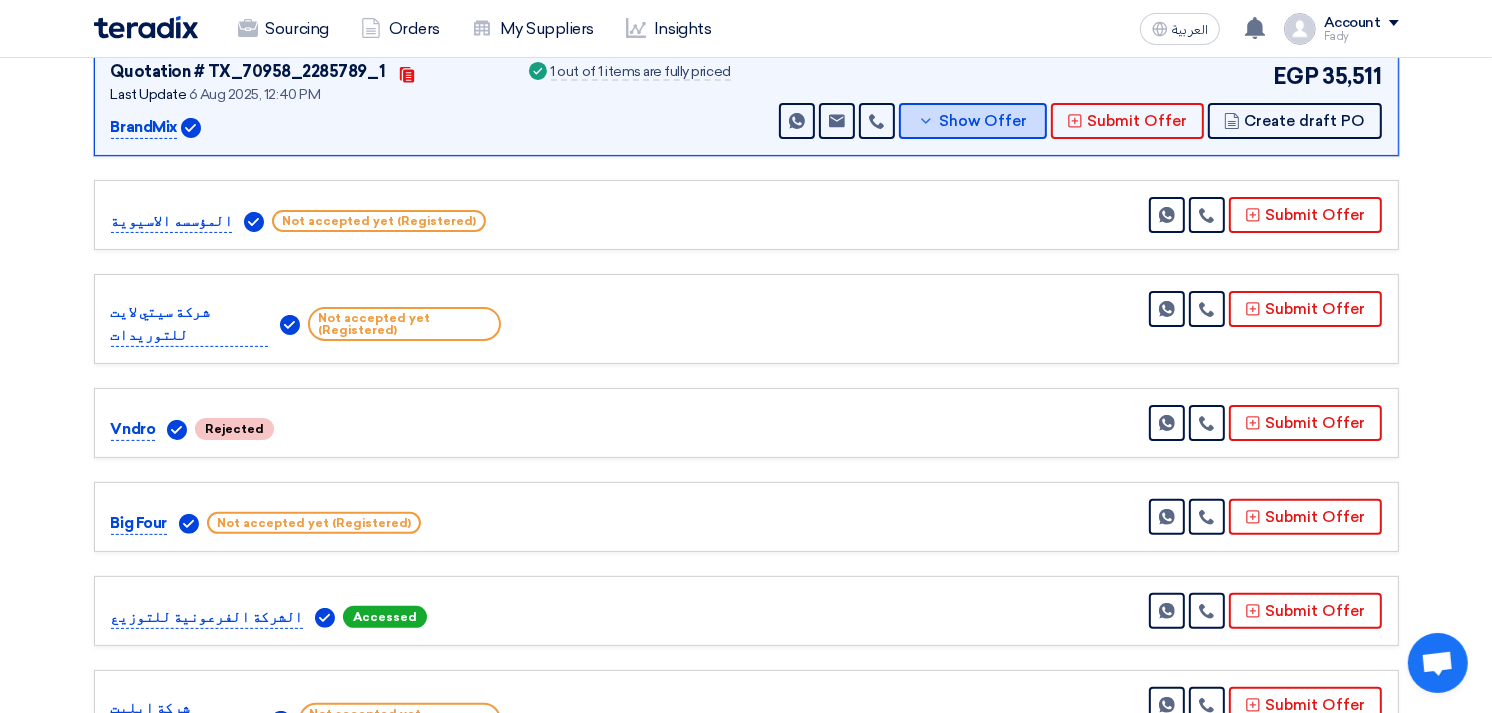 scroll, scrollTop: 333, scrollLeft: 0, axis: vertical 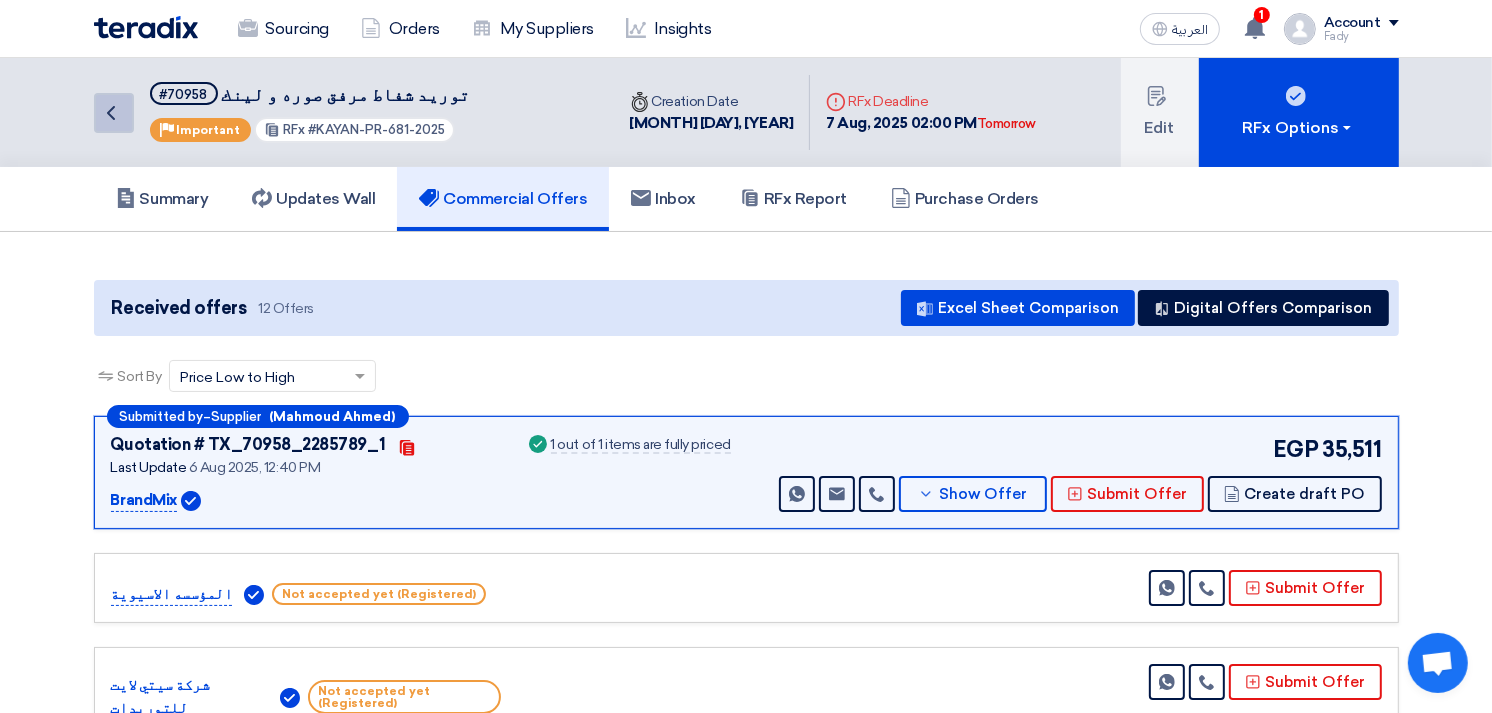 click on "Back" 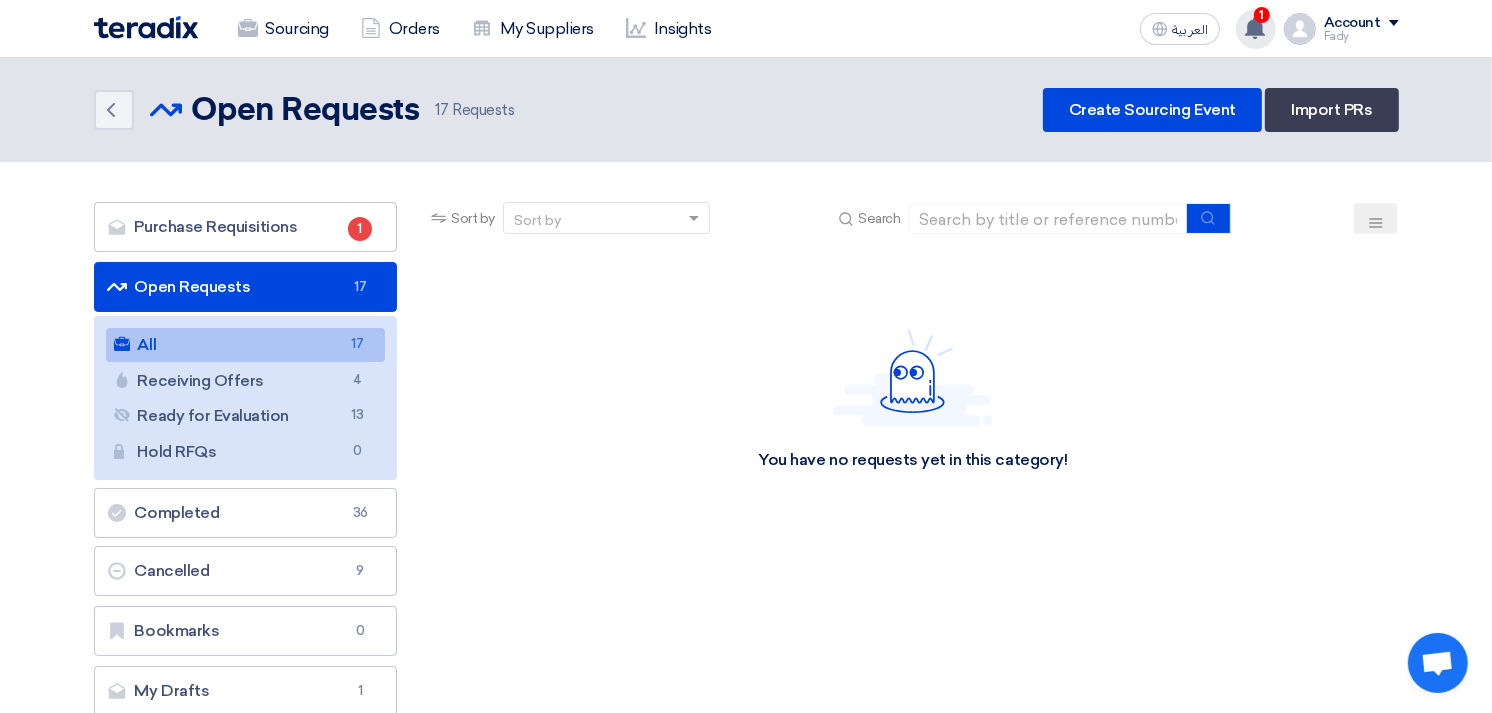 click 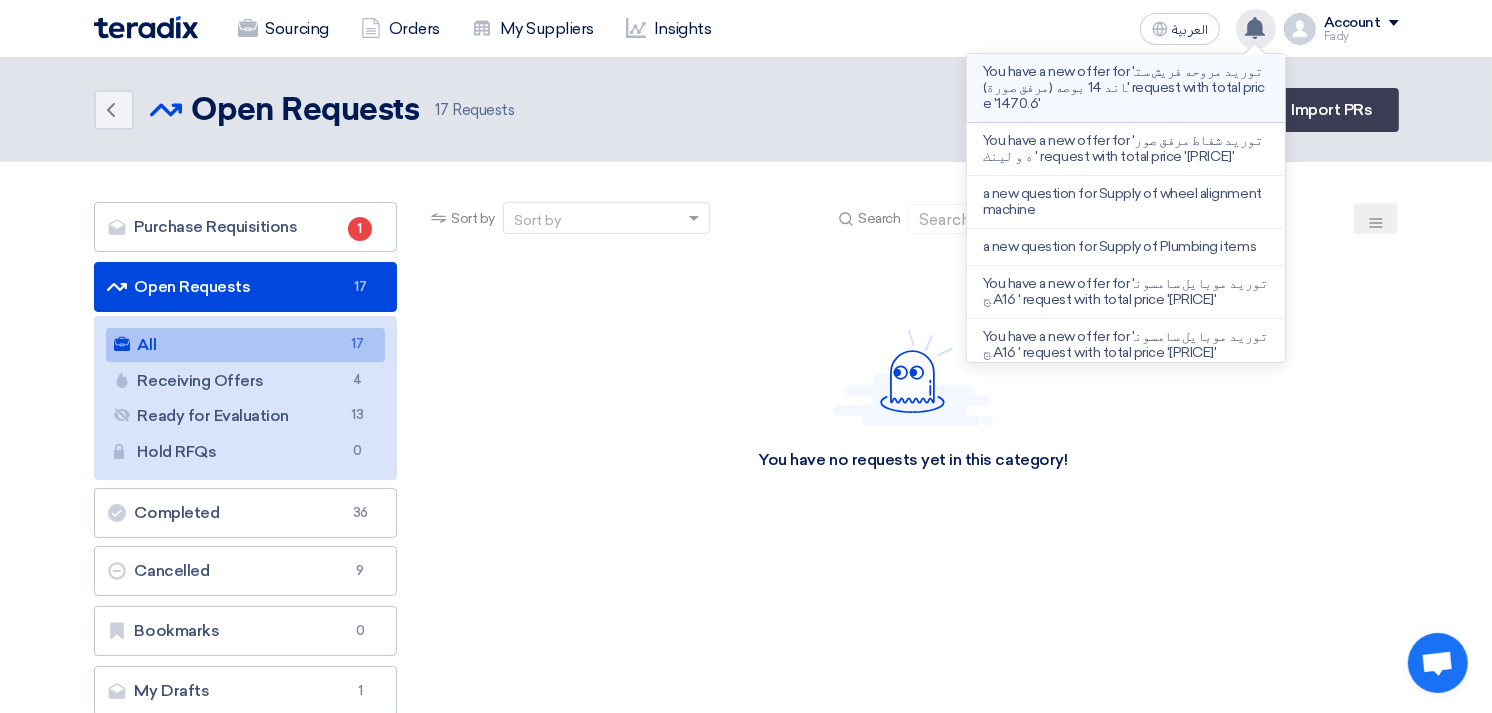 click on "You have a new offer for 'توريد مروحه فريش ستاند 14 بوصه (مرفق صورة)' request with total price '1470.6'" 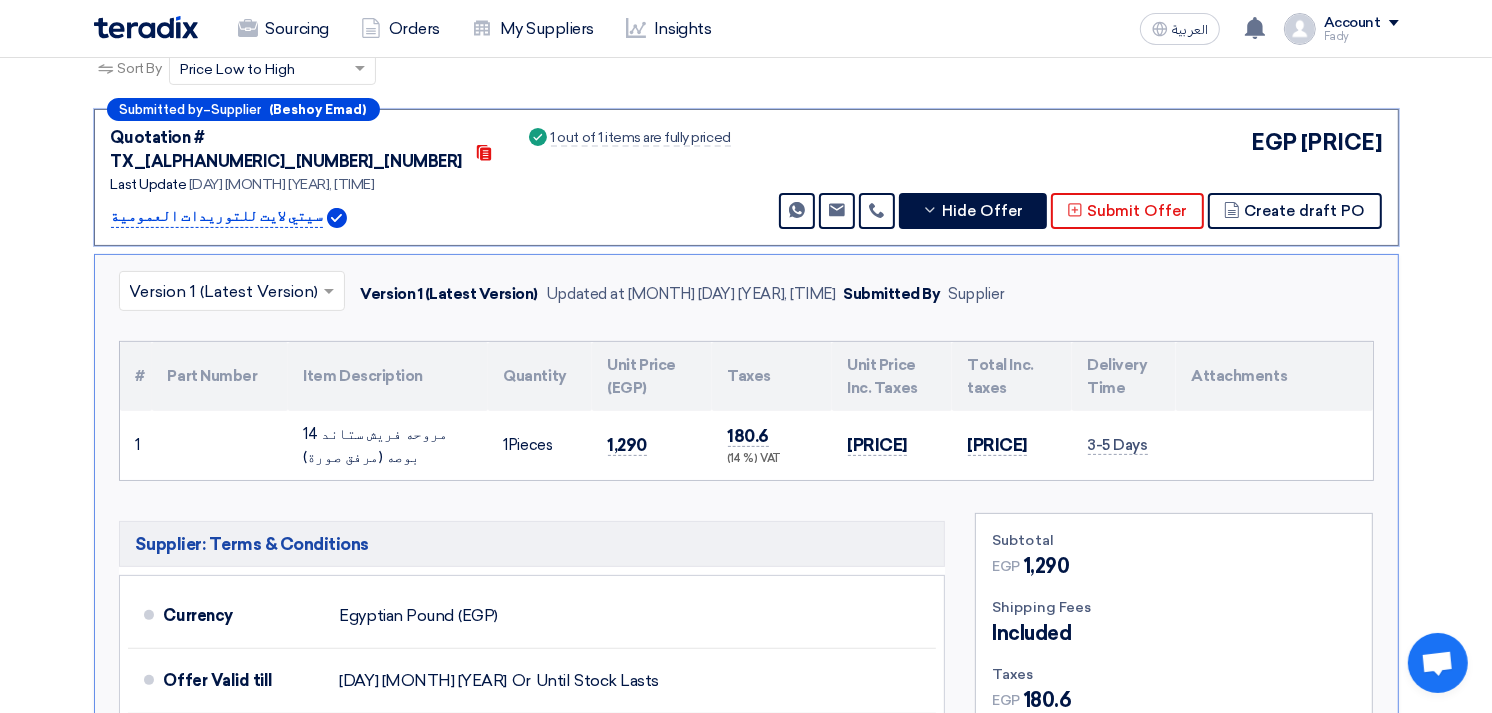 scroll, scrollTop: 302, scrollLeft: 0, axis: vertical 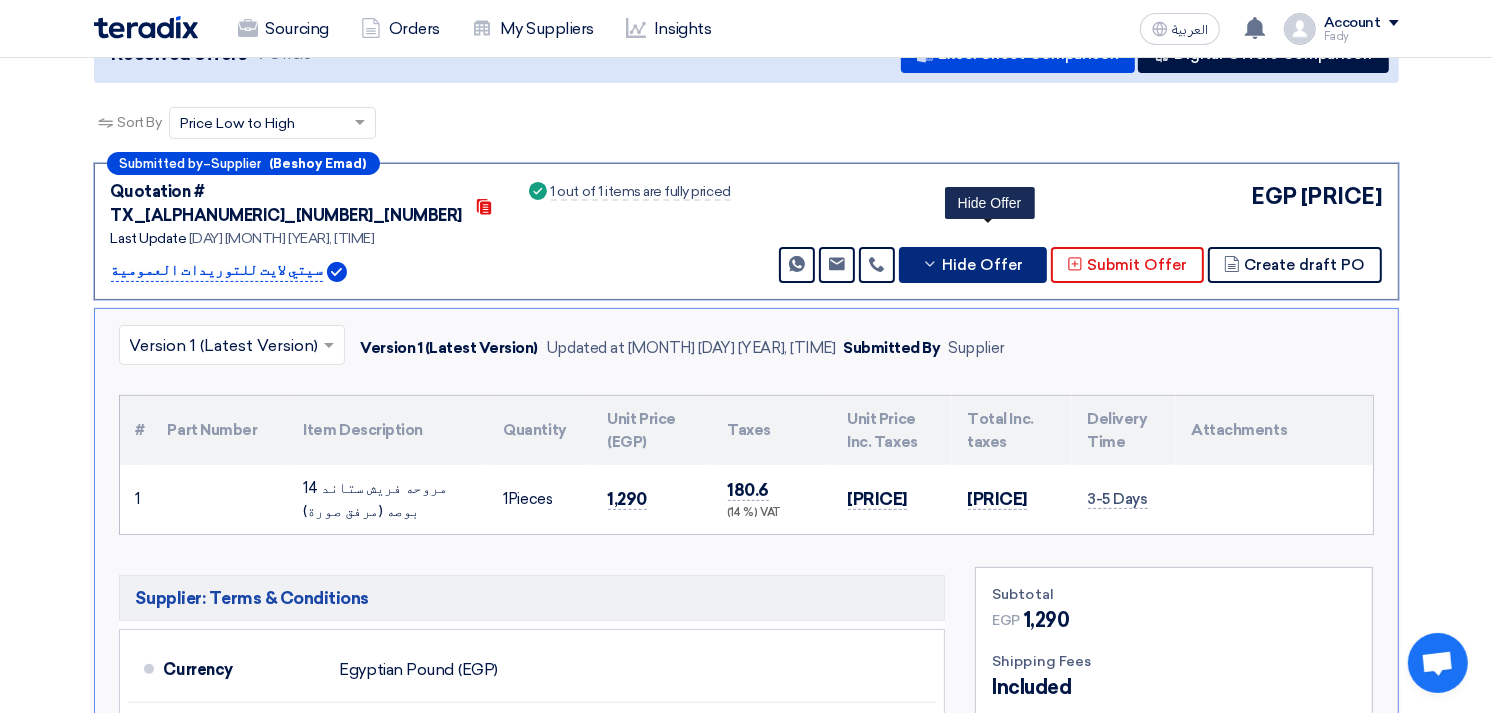 click on "Hide Offer" at bounding box center [983, 265] 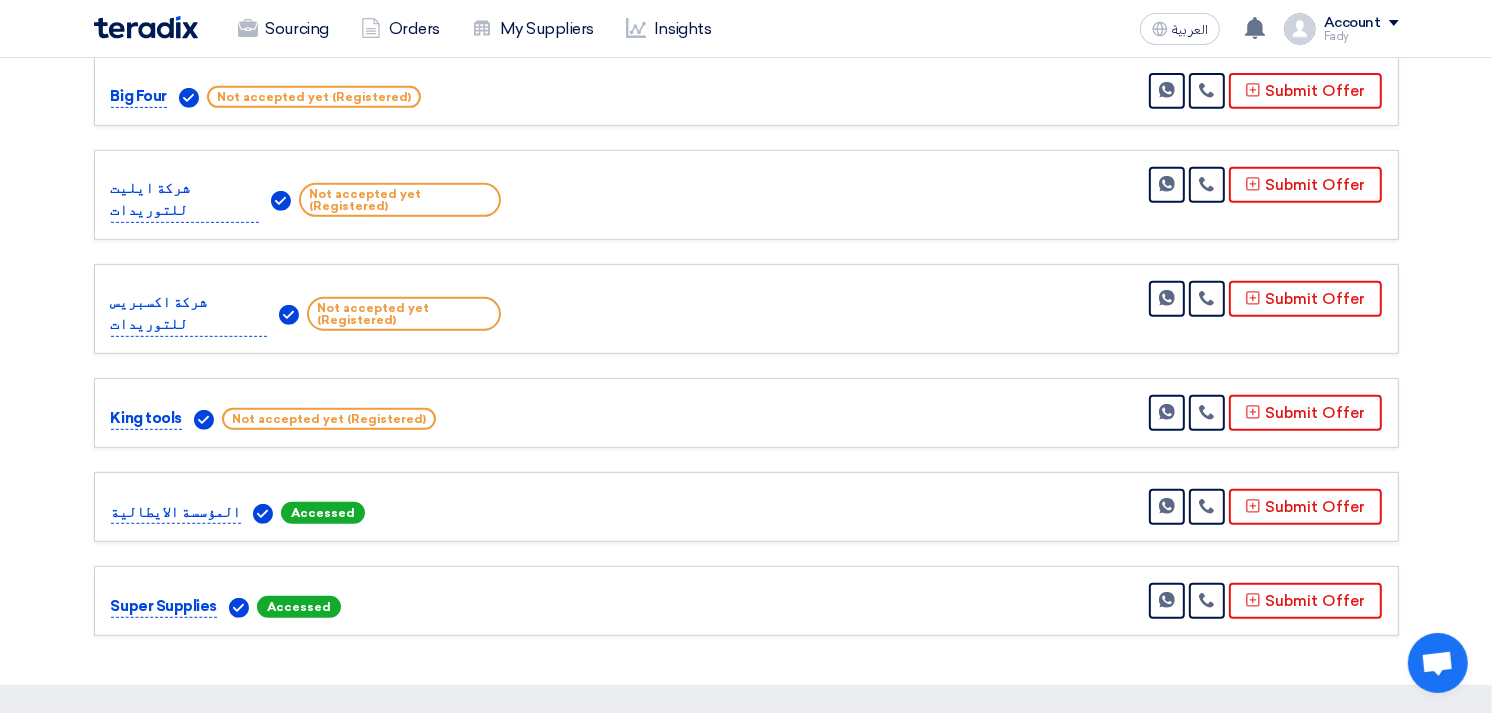 scroll, scrollTop: 857, scrollLeft: 0, axis: vertical 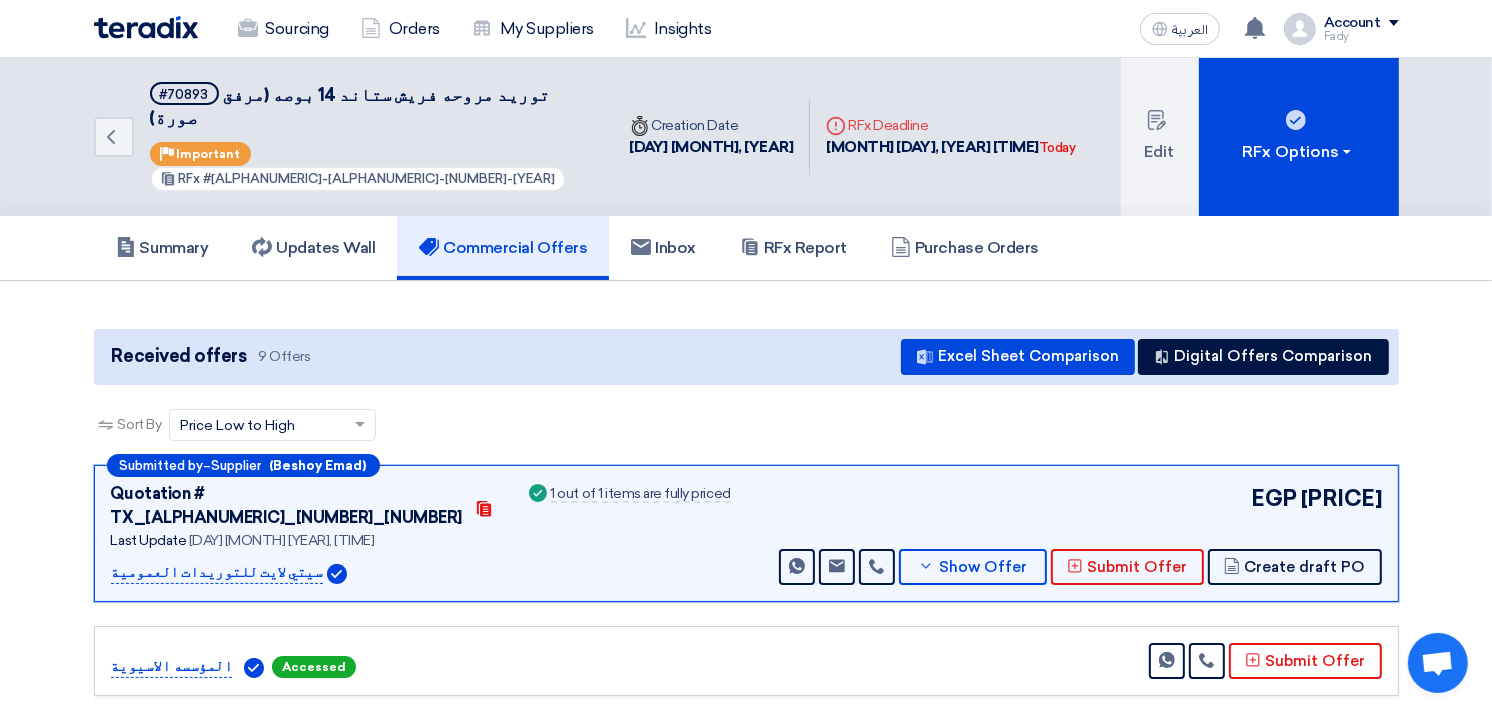 click on "Sort By
Sort by
×
Price Low to High
×" 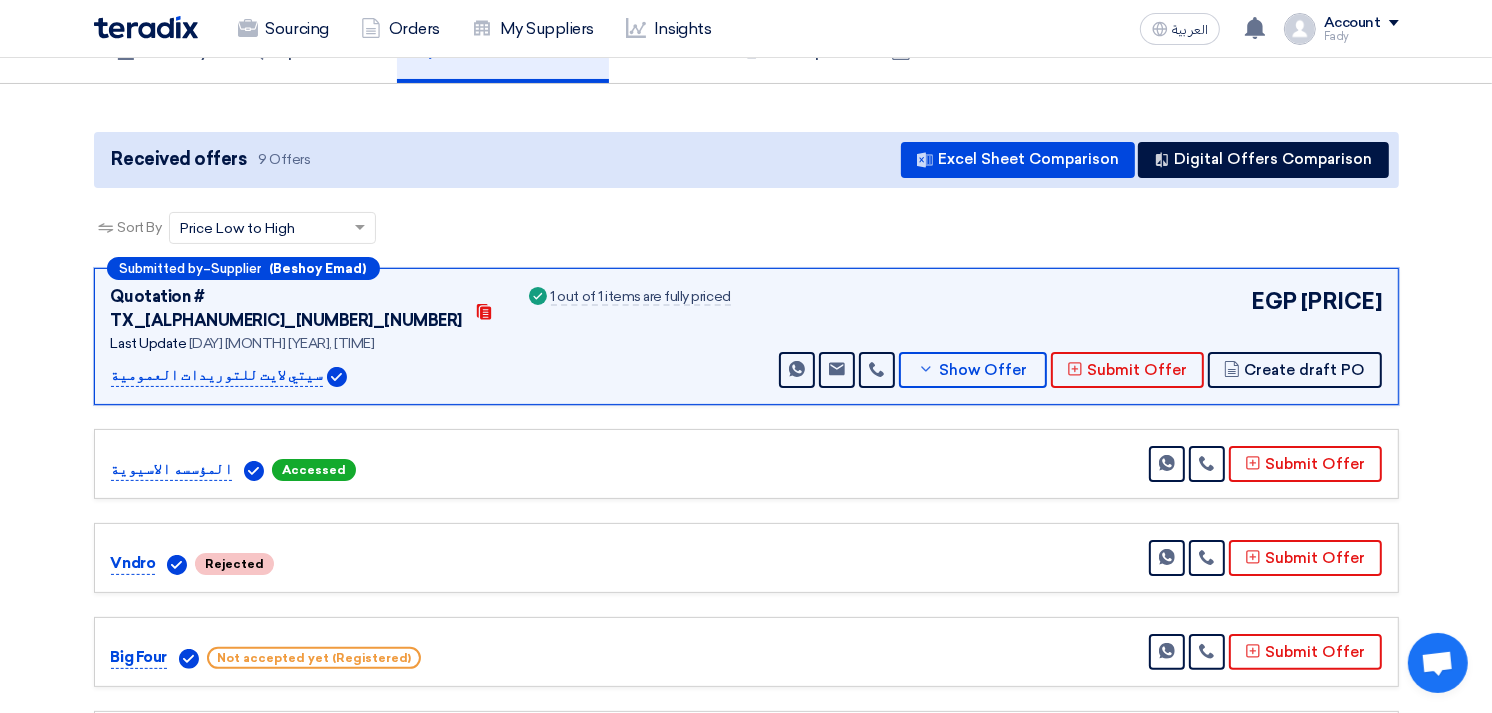 scroll, scrollTop: 222, scrollLeft: 0, axis: vertical 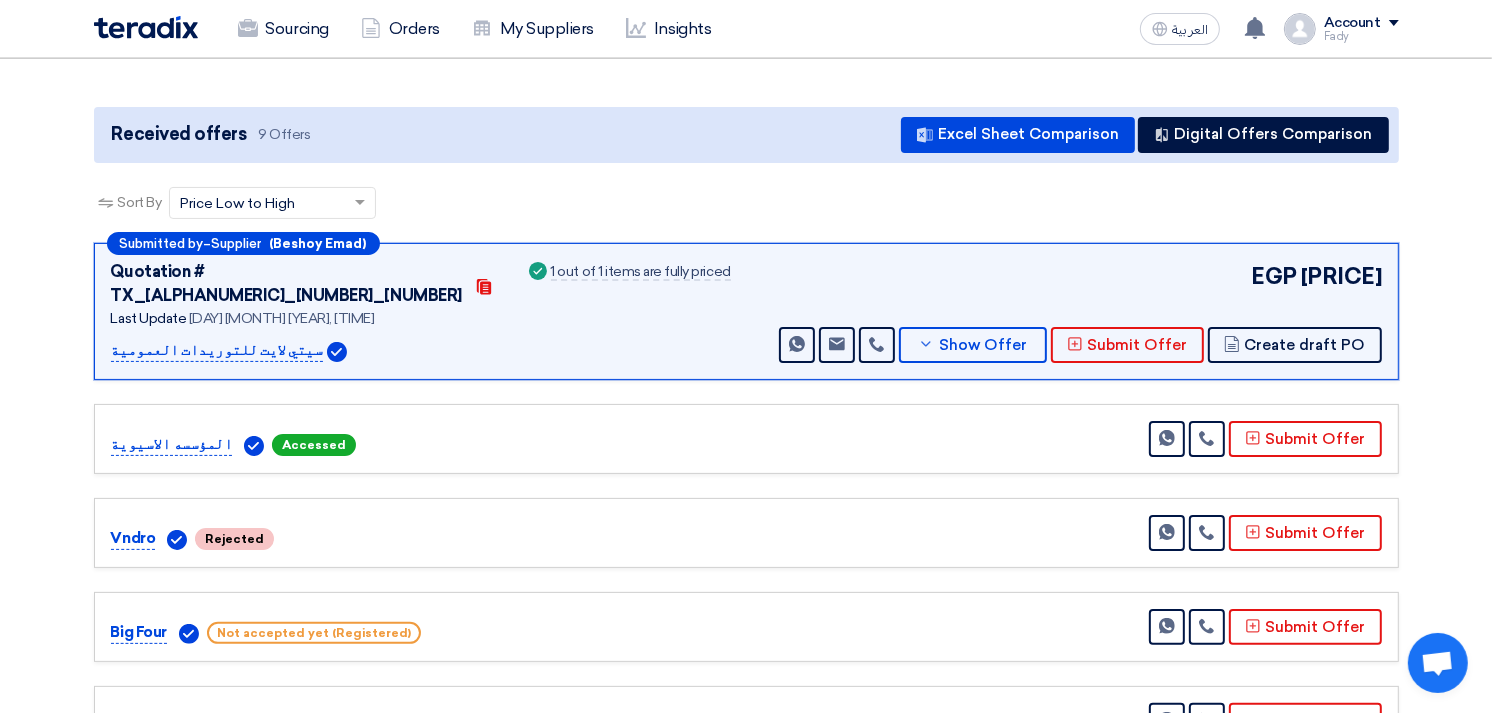 drag, startPoint x: 1365, startPoint y: 154, endPoint x: 1373, endPoint y: 142, distance: 14.422205 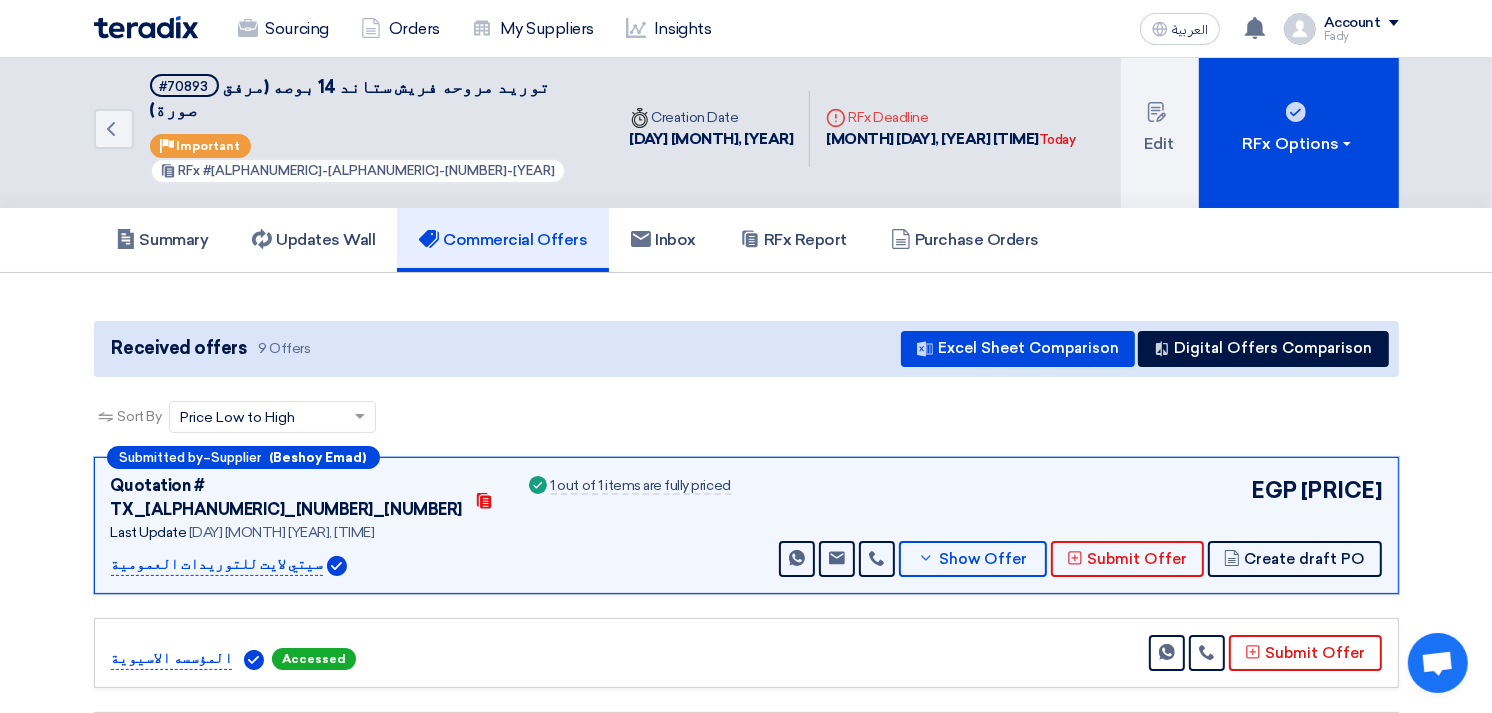 scroll, scrollTop: 0, scrollLeft: 0, axis: both 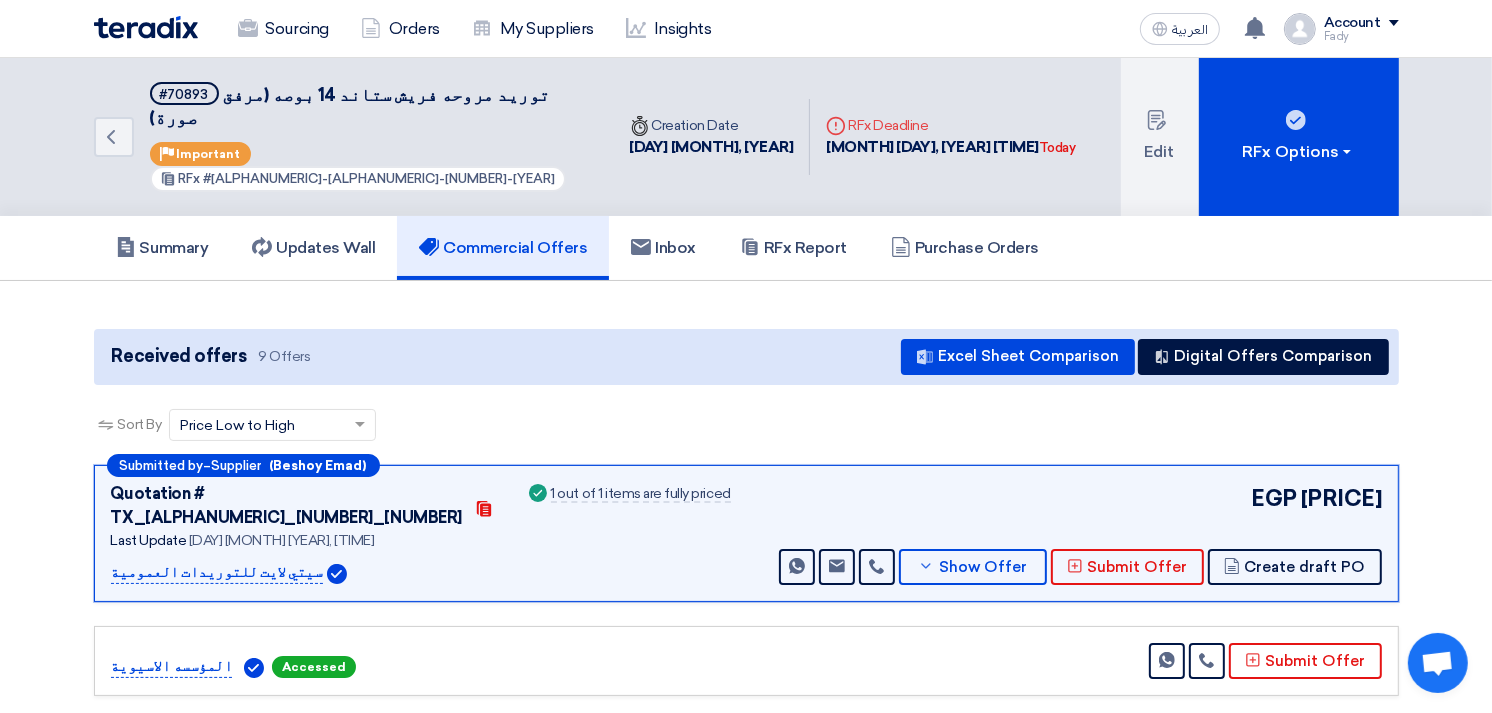 click on "Sort By
Sort by
×
Price Low to High
×" 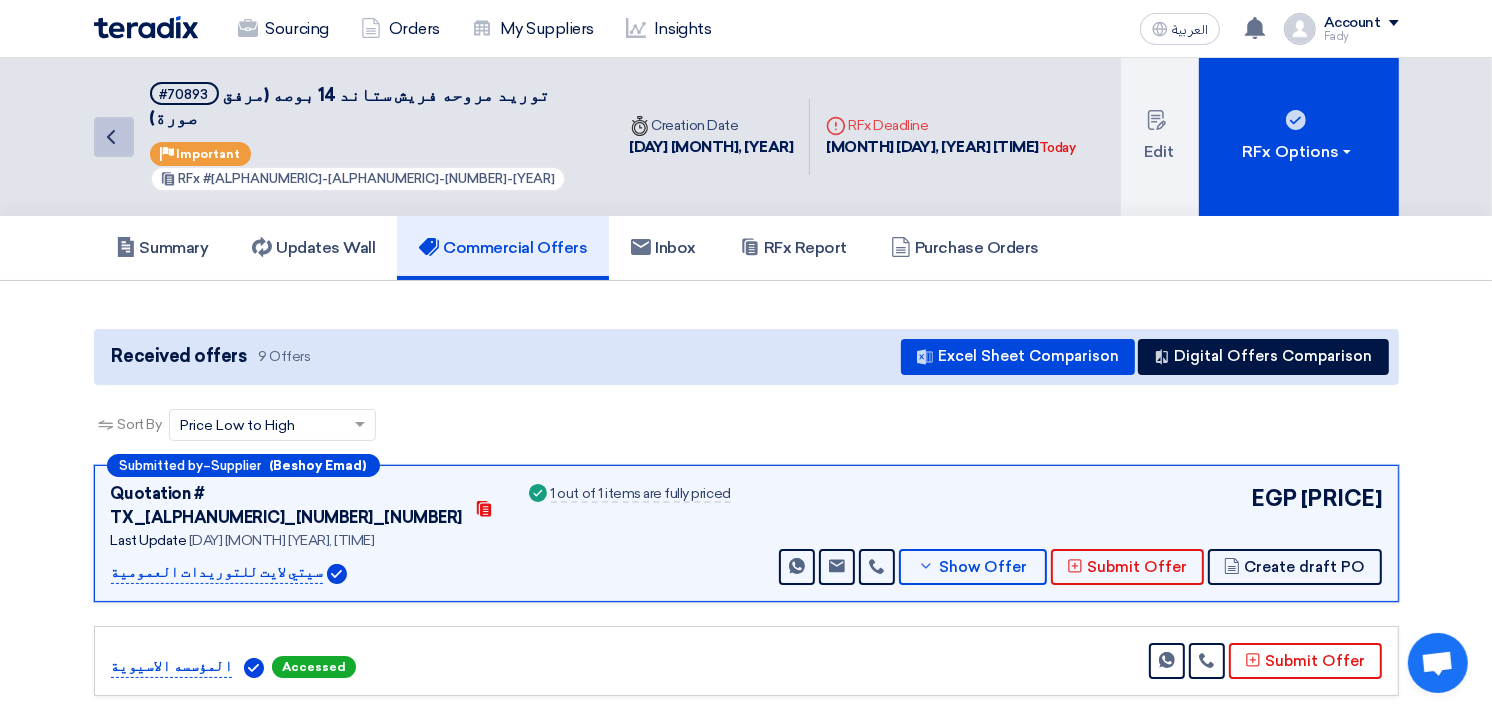 click on "Back" 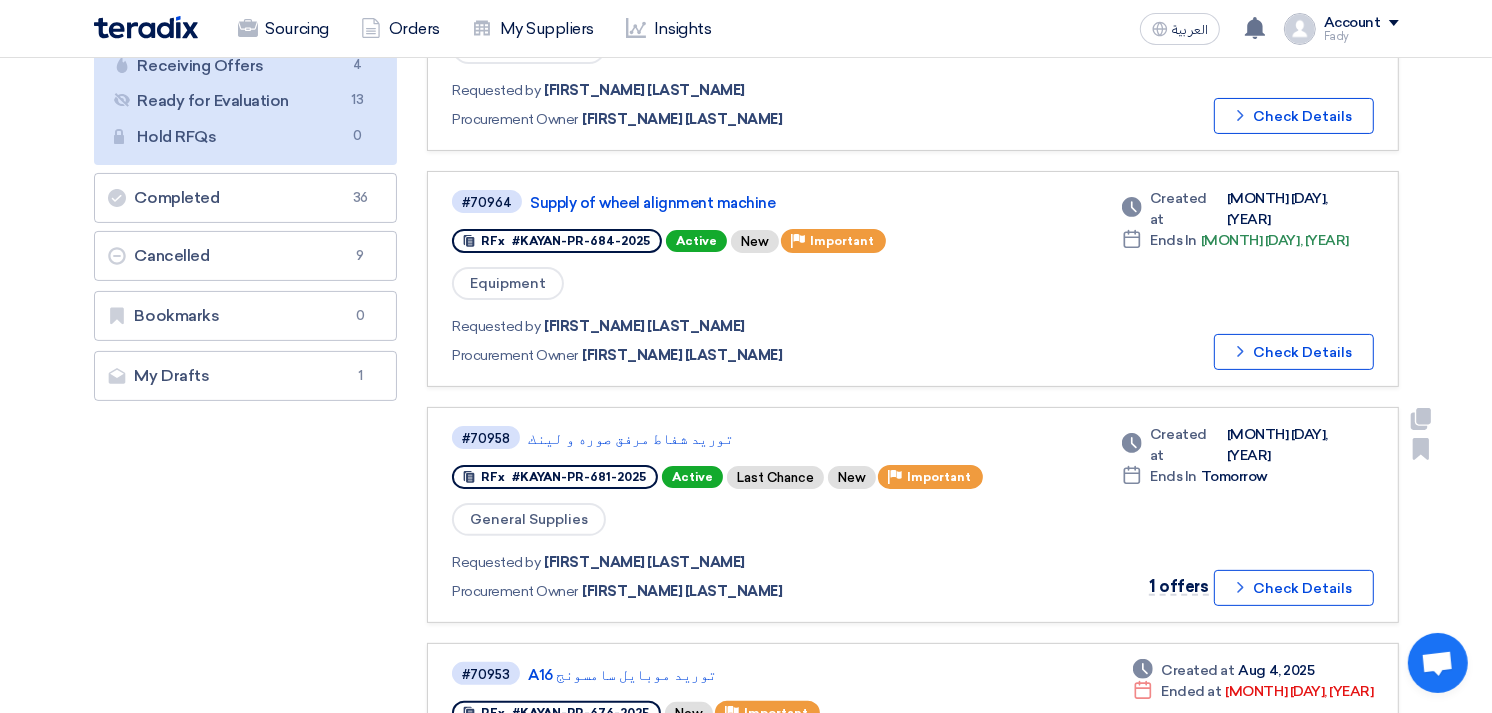 scroll, scrollTop: 333, scrollLeft: 0, axis: vertical 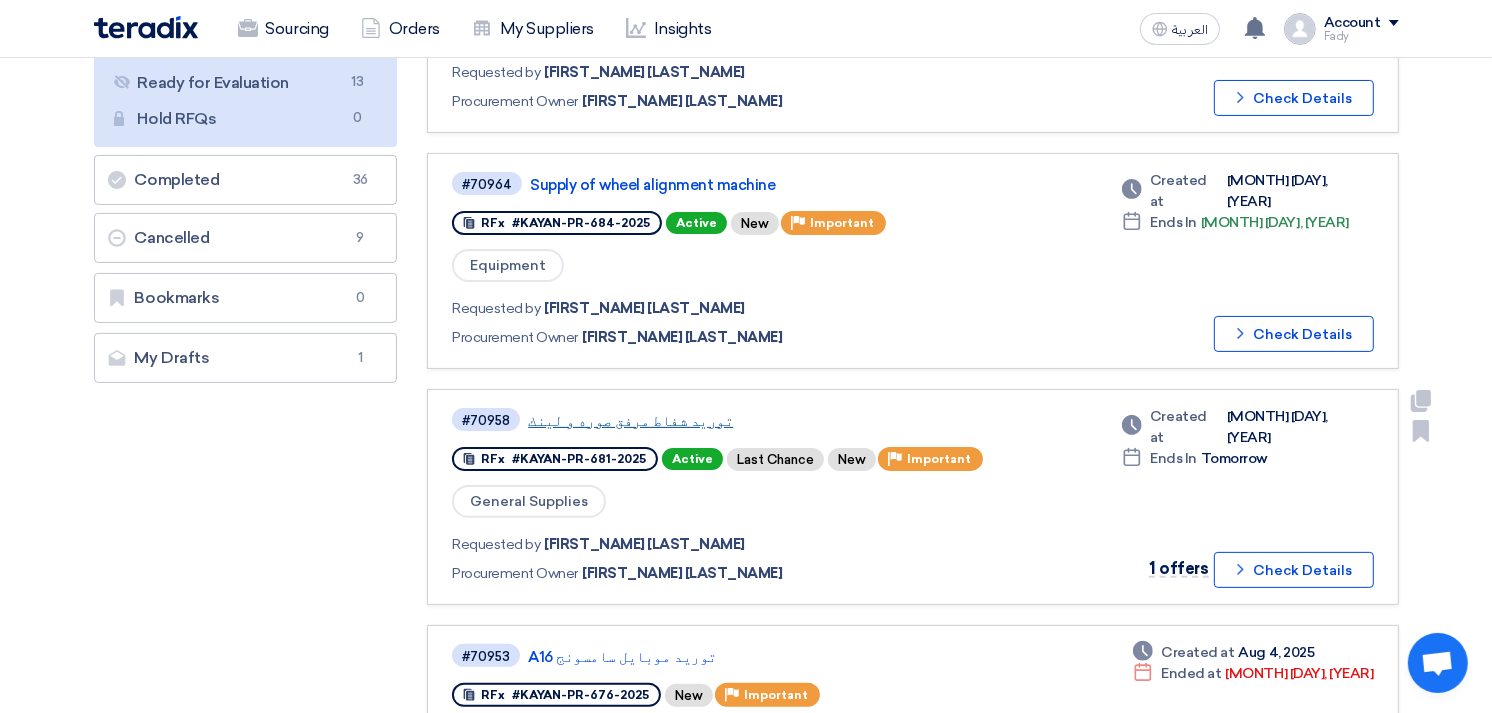 click on "توريد شفاط مرفق صوره و لينك" 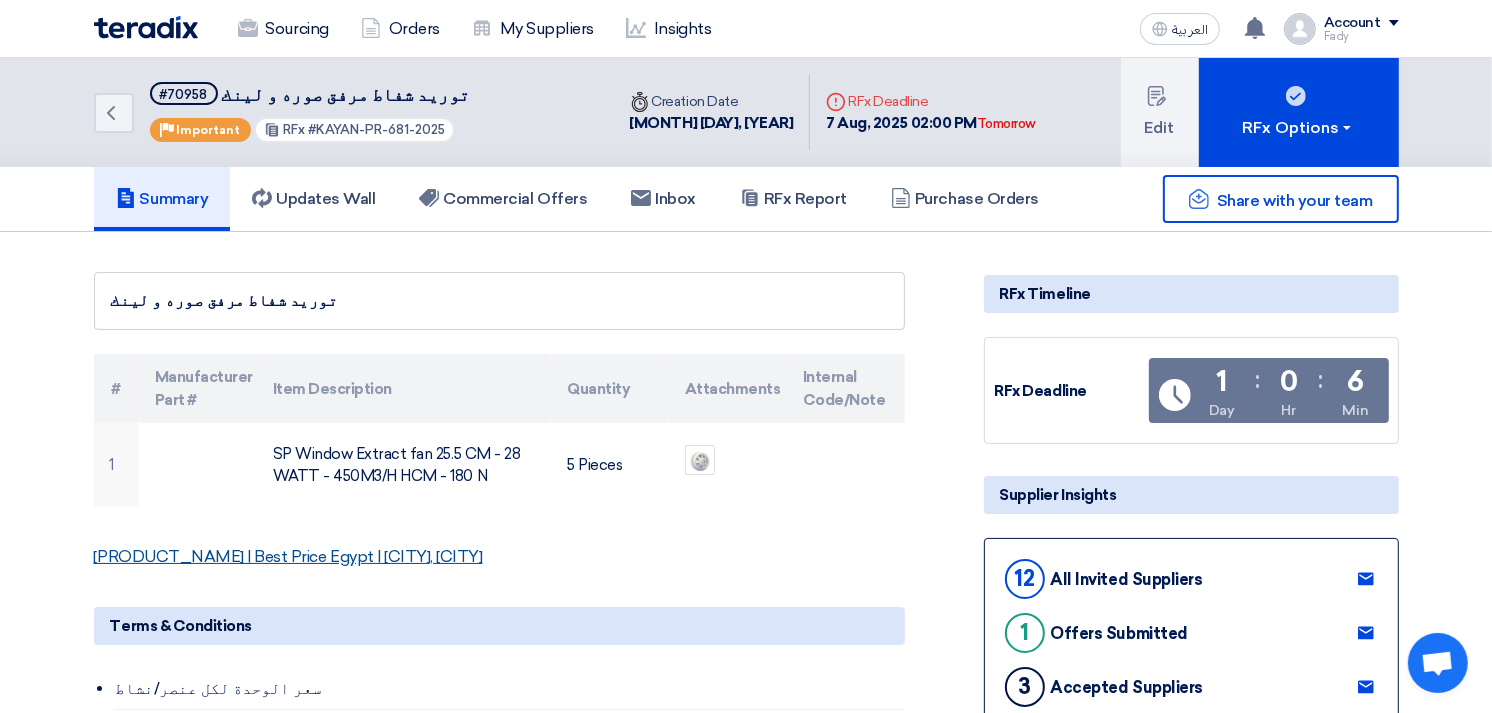 click on "[PRODUCT_NAME] | Best Price Egypt | [CITY], [CITY]" 